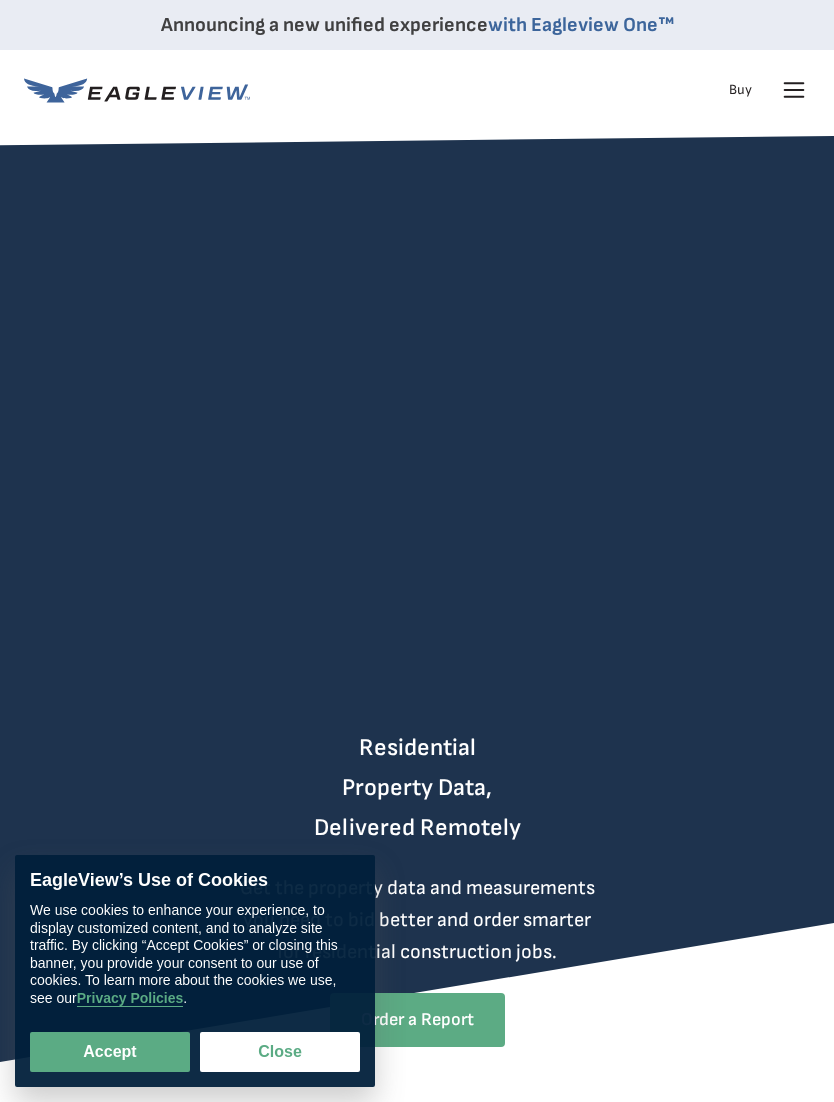 scroll, scrollTop: 0, scrollLeft: 0, axis: both 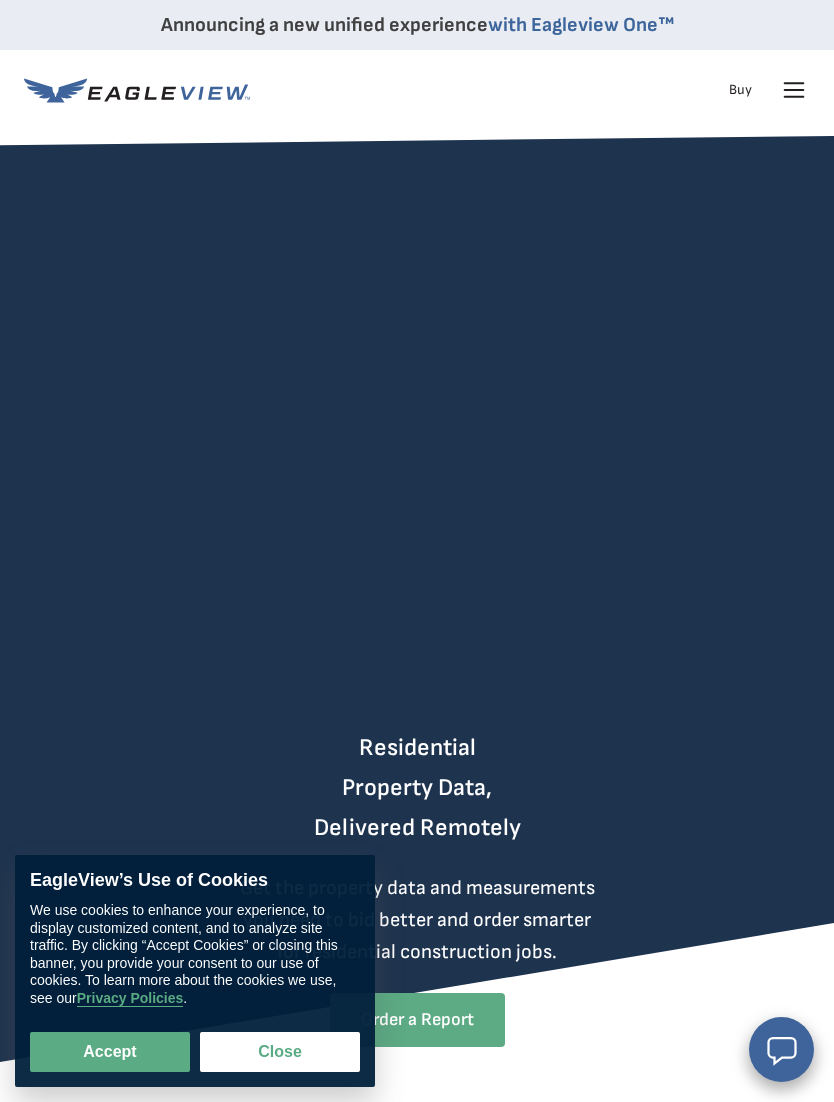 click on "Accept" at bounding box center (110, 1052) 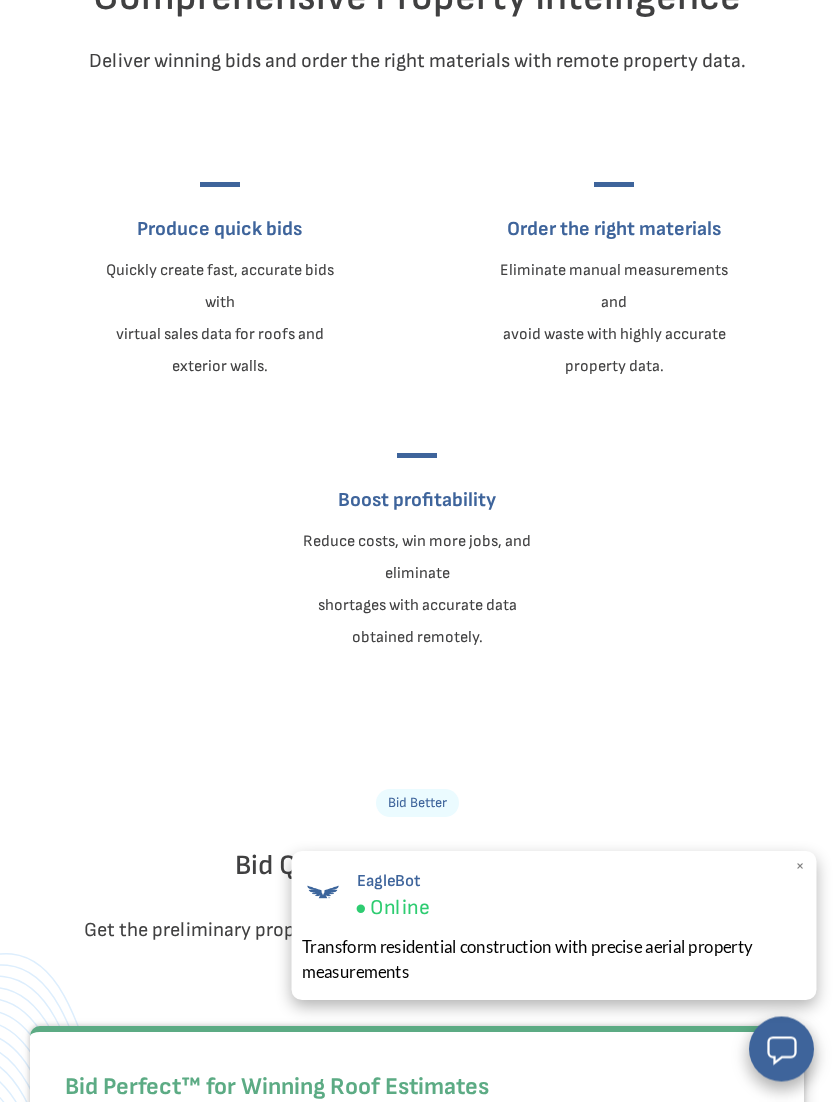 scroll, scrollTop: 1249, scrollLeft: 0, axis: vertical 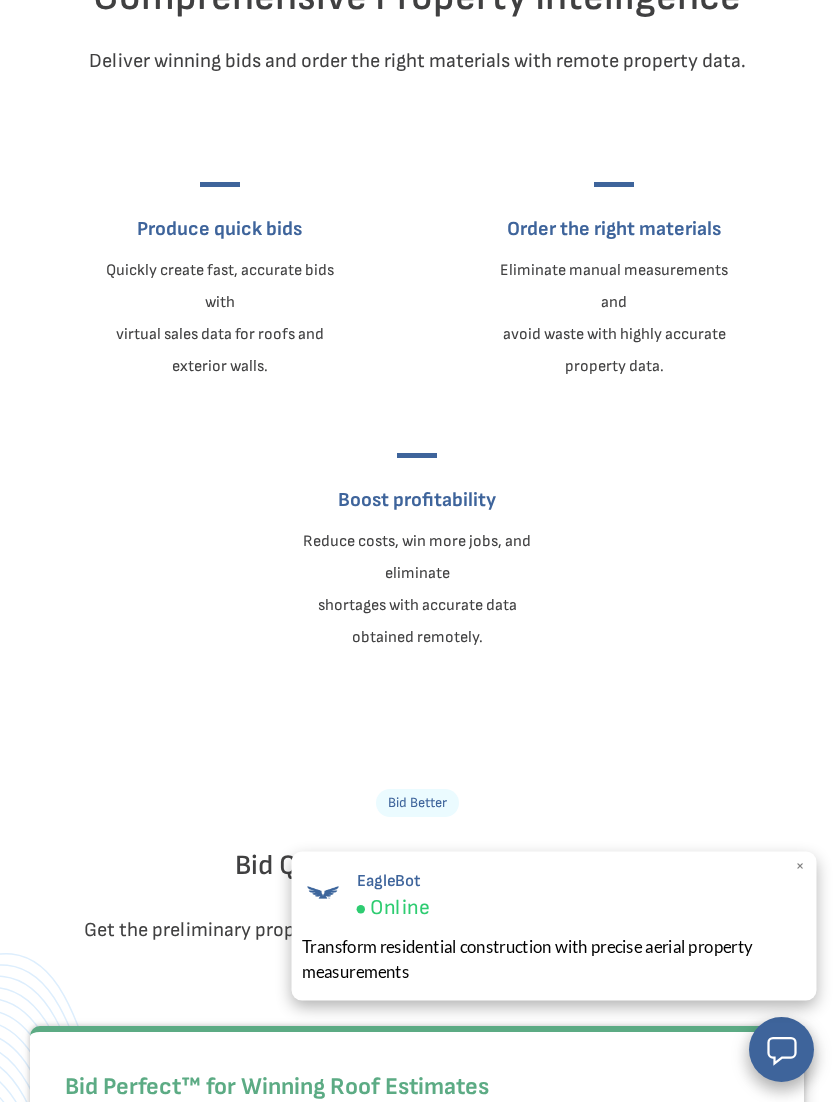 click on "Comprehensive Property Intelligence
Deliver winning bids and order the right materials with remote property data.
Produce quick bids
Quickly create fast, accurate bids with  virtual sales data for roofs and exterior walls.
Order the right materials
Eliminate manual measurements and avoid waste with highly accurate property data.
Boost profitability
Reduce costs, win more jobs, and eliminate  shortages with accurate data obtained remotely." at bounding box center (417, 276) 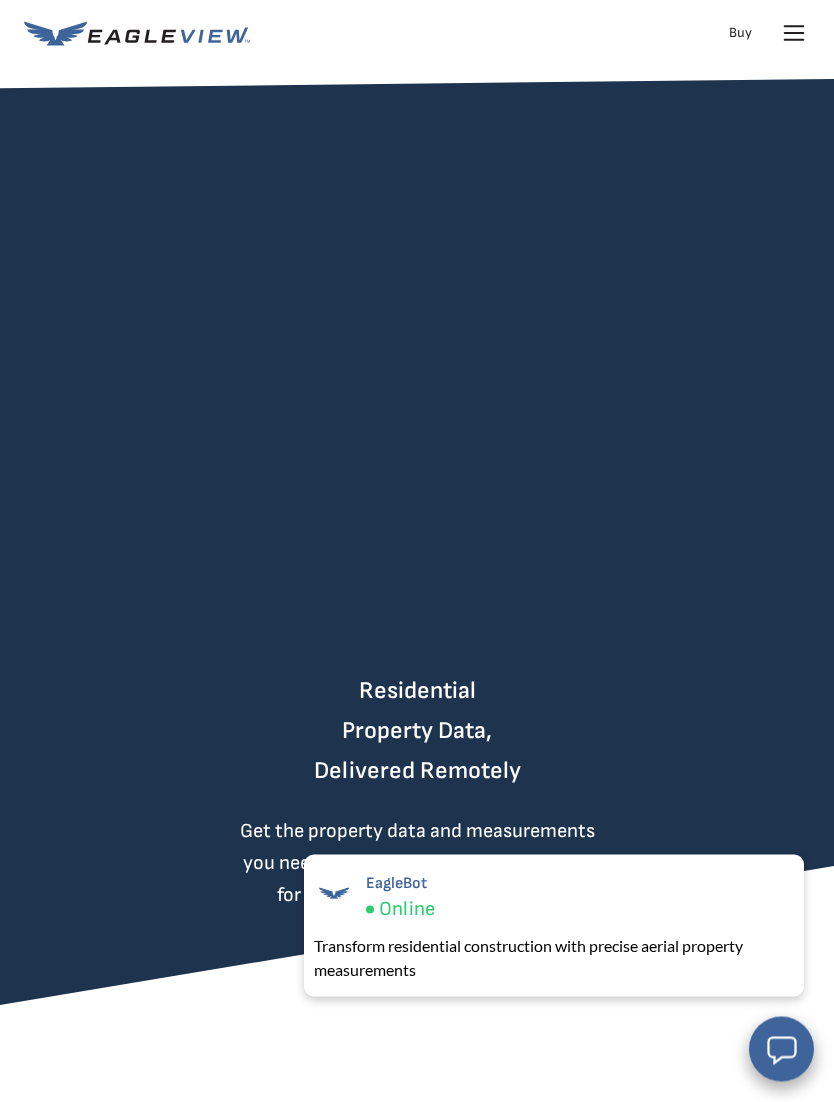 scroll, scrollTop: 0, scrollLeft: 0, axis: both 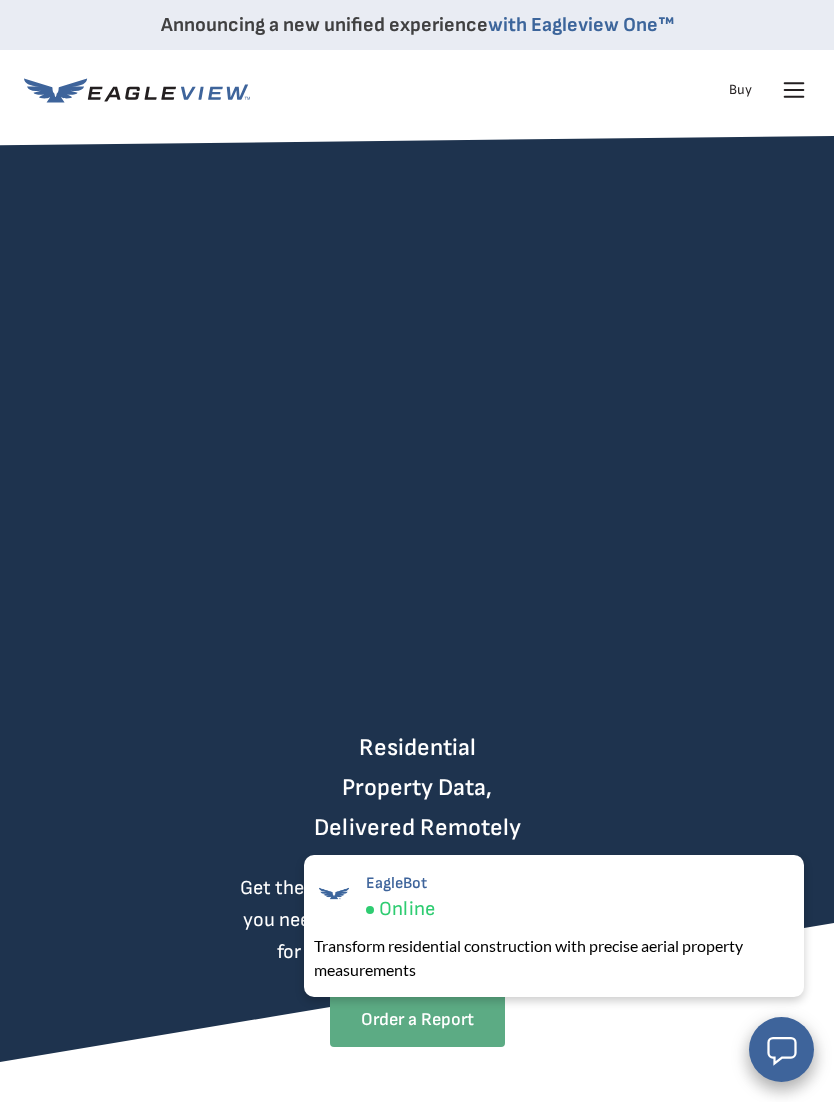 click at bounding box center (417, 432) 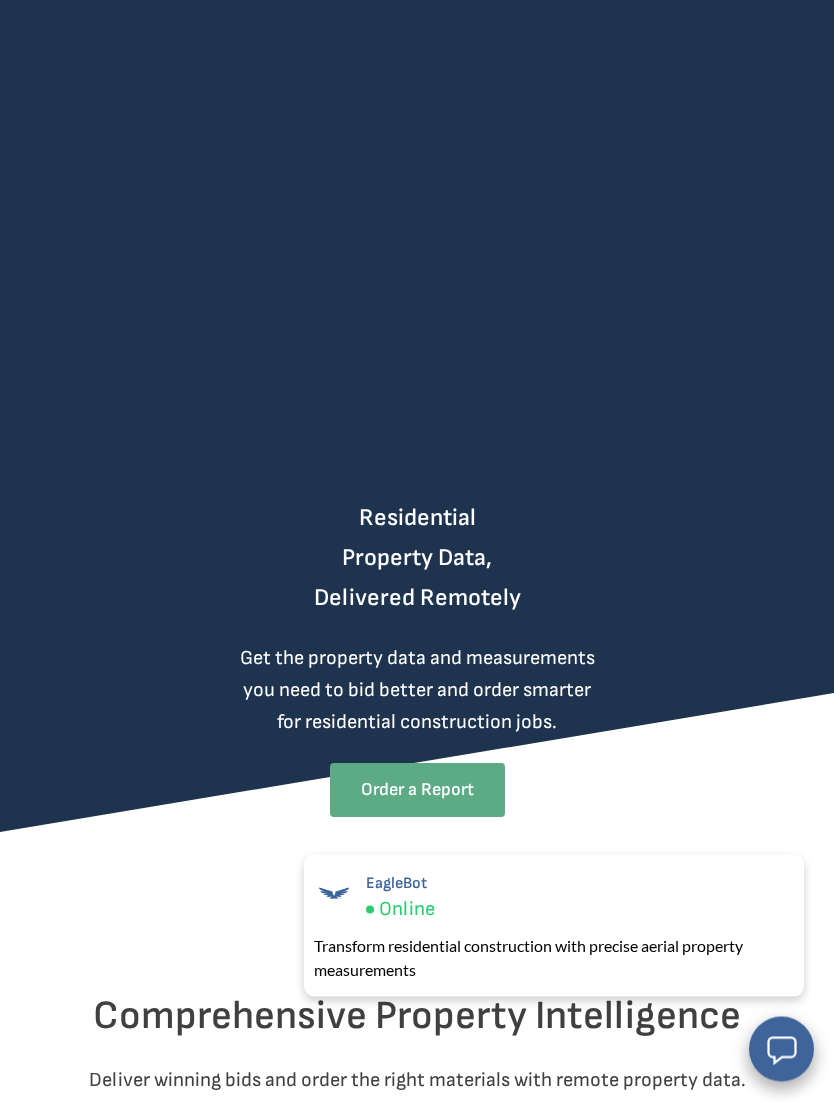 scroll, scrollTop: 235, scrollLeft: 0, axis: vertical 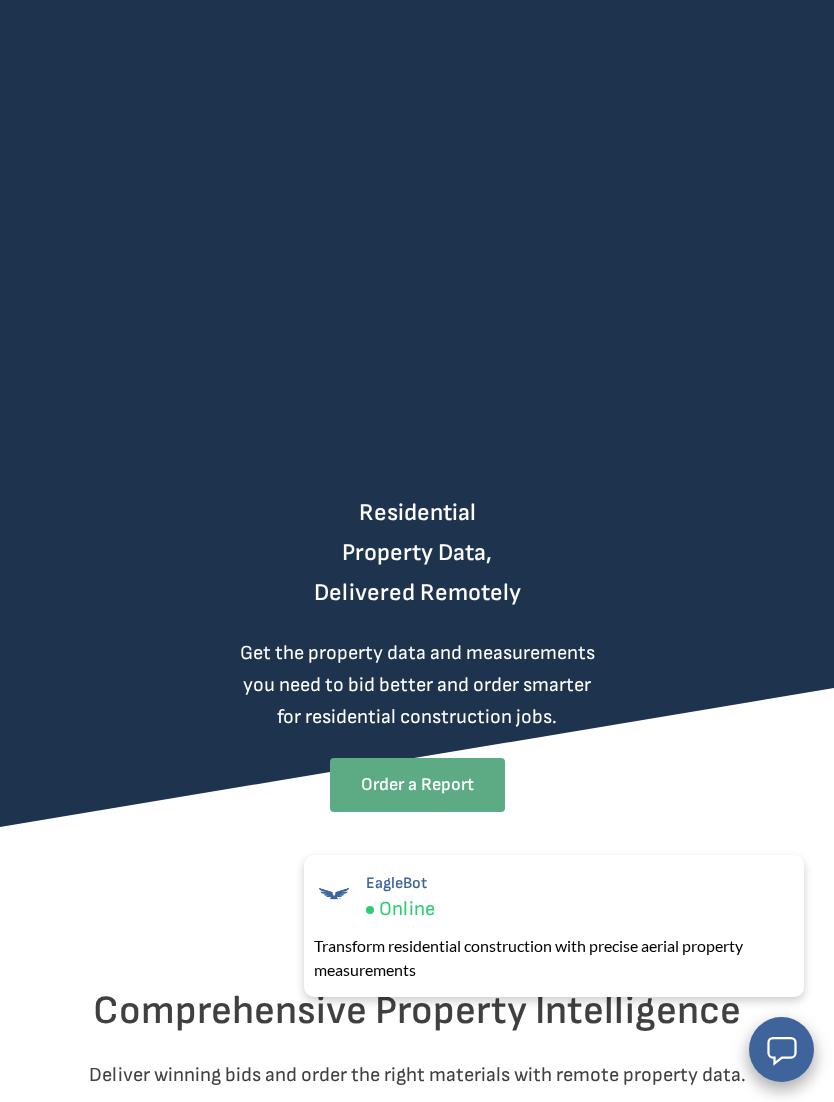click on "Residential Property Data, Delivered Remotely" at bounding box center [417, 553] 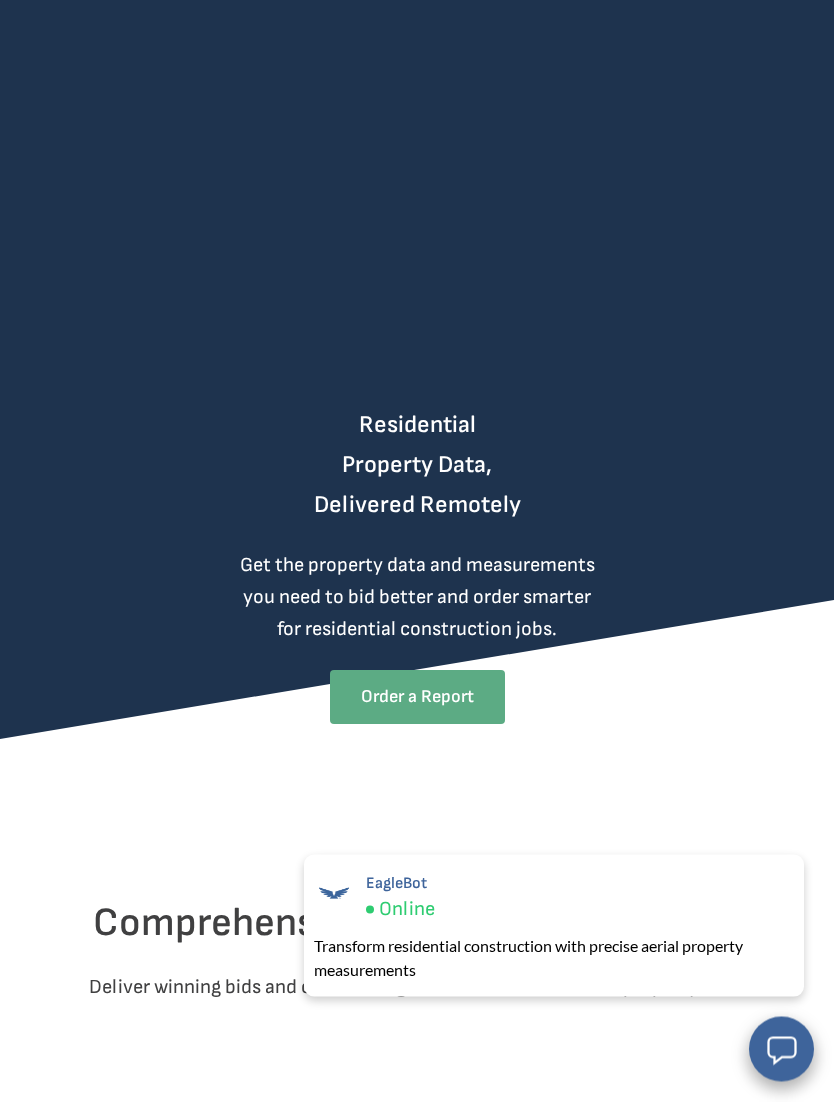 scroll, scrollTop: 323, scrollLeft: 0, axis: vertical 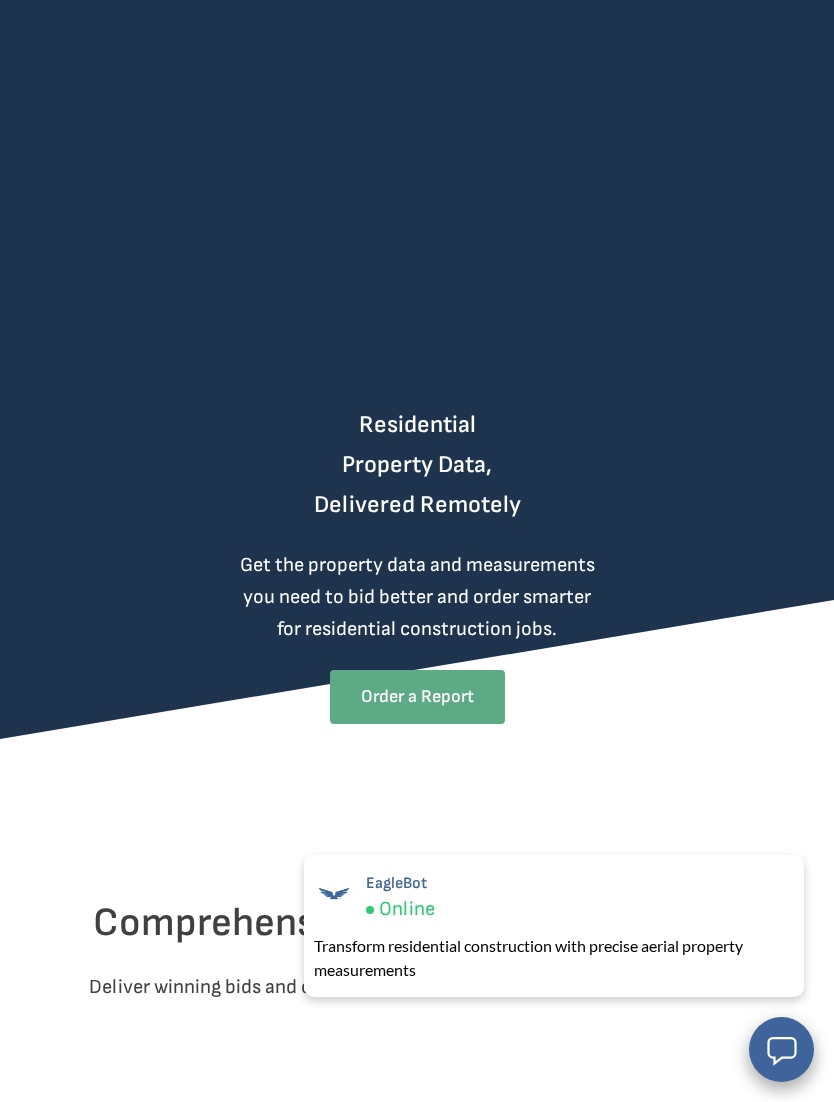 click on "Residential Property Data, Delivered Remotely" at bounding box center (417, 465) 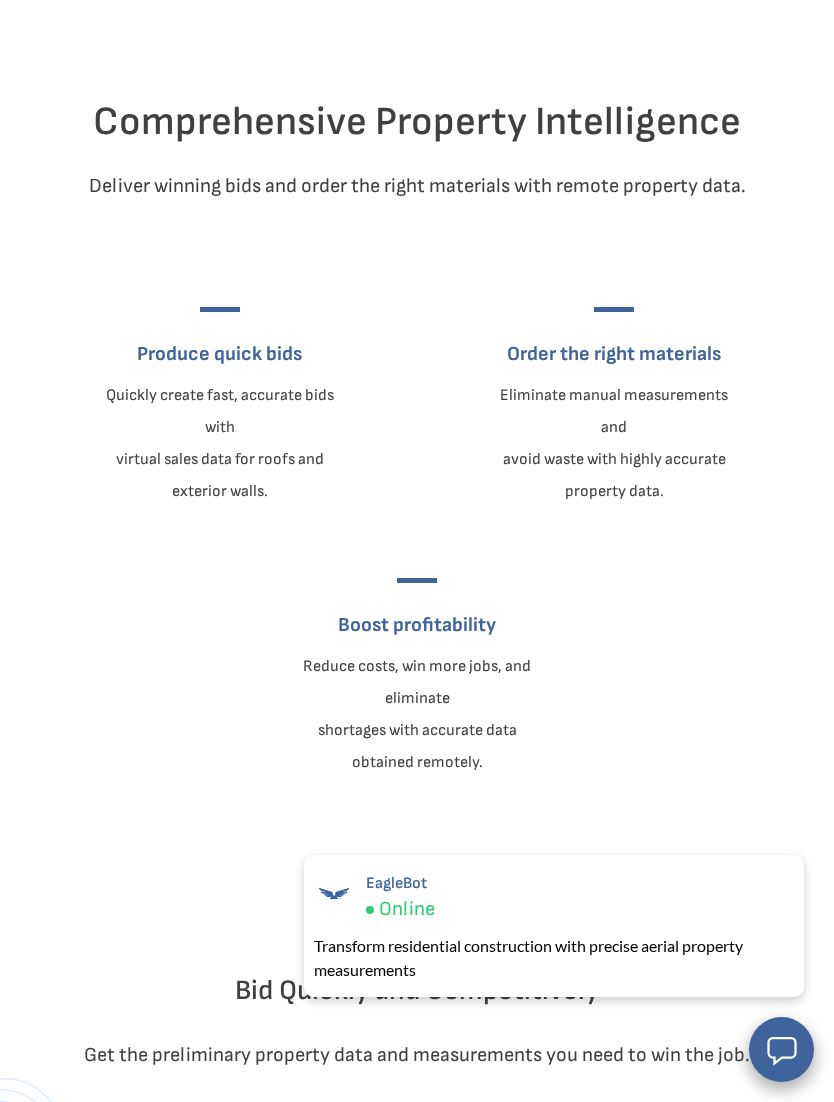 scroll, scrollTop: 1193, scrollLeft: 0, axis: vertical 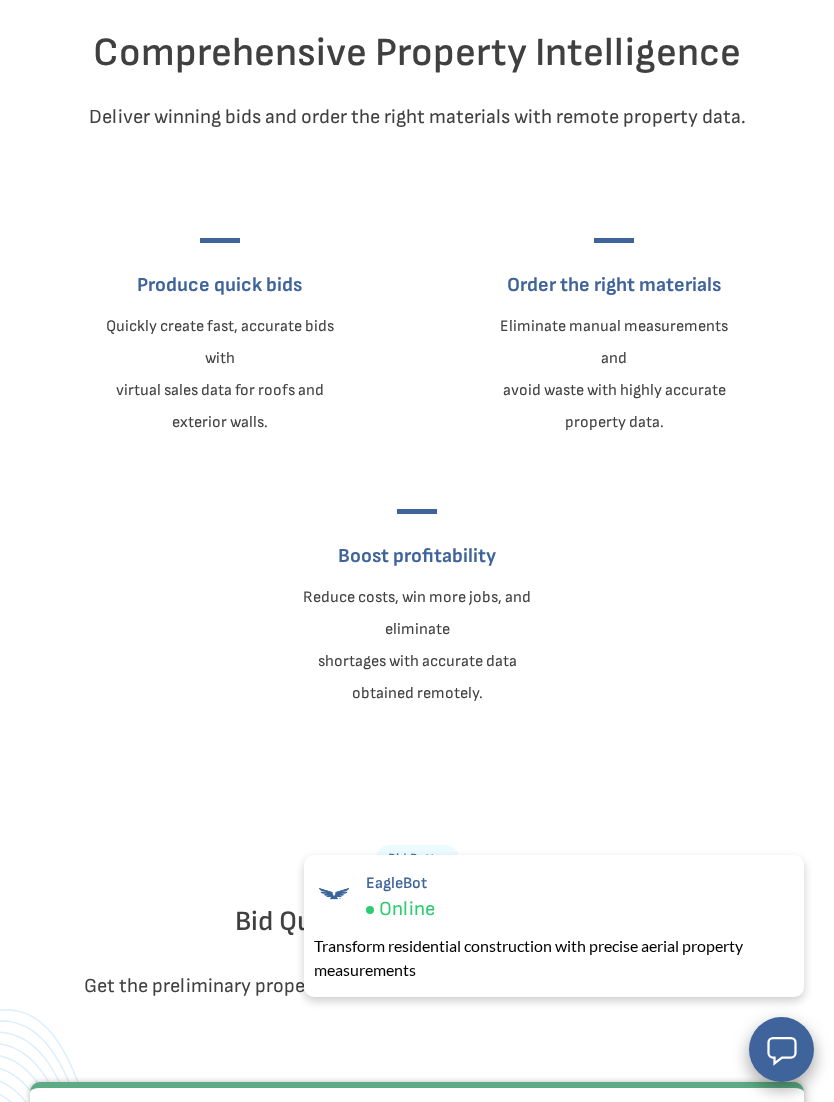 click on "Produce quick bids" at bounding box center [220, 285] 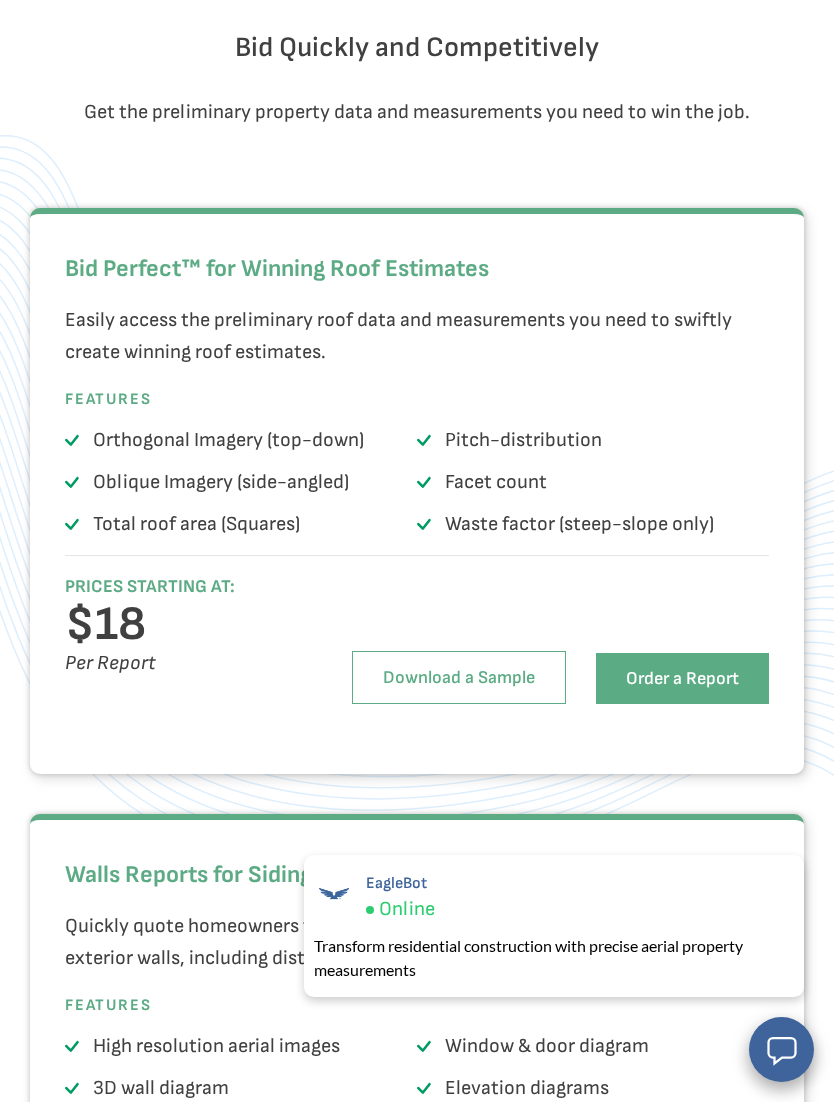 scroll, scrollTop: 2075, scrollLeft: 0, axis: vertical 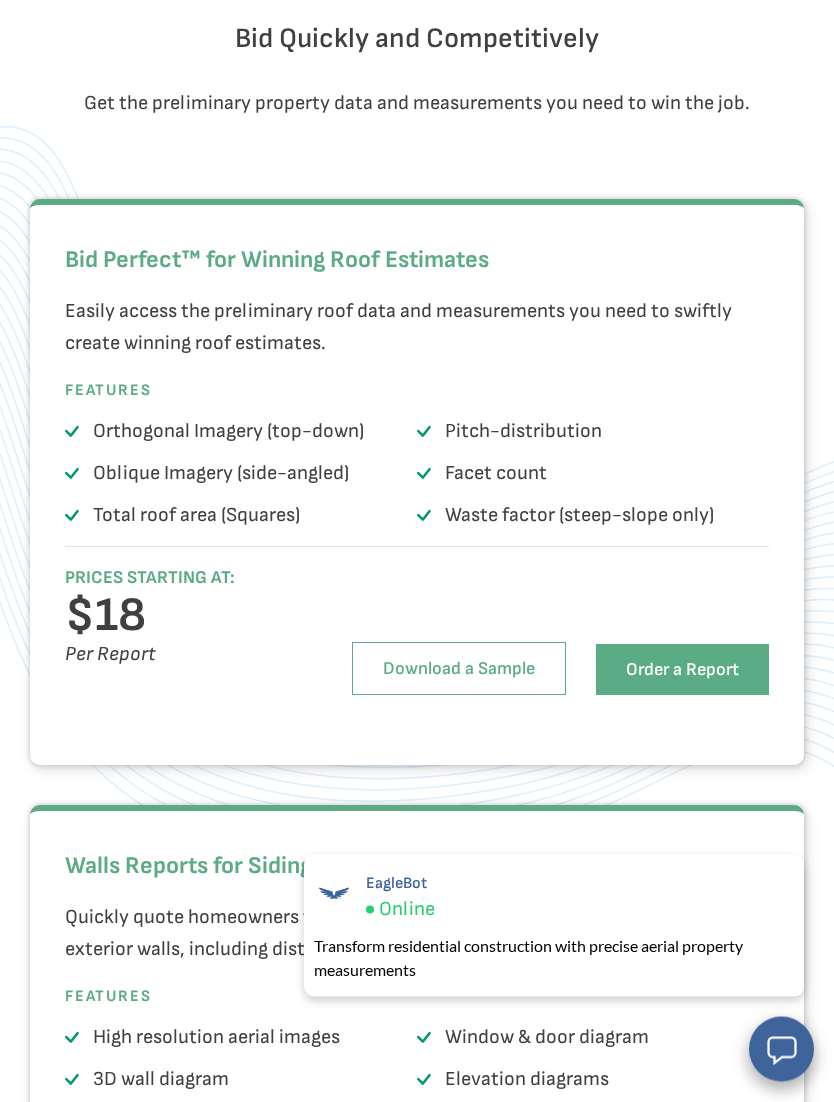 click on "Download a Sample" at bounding box center [459, 670] 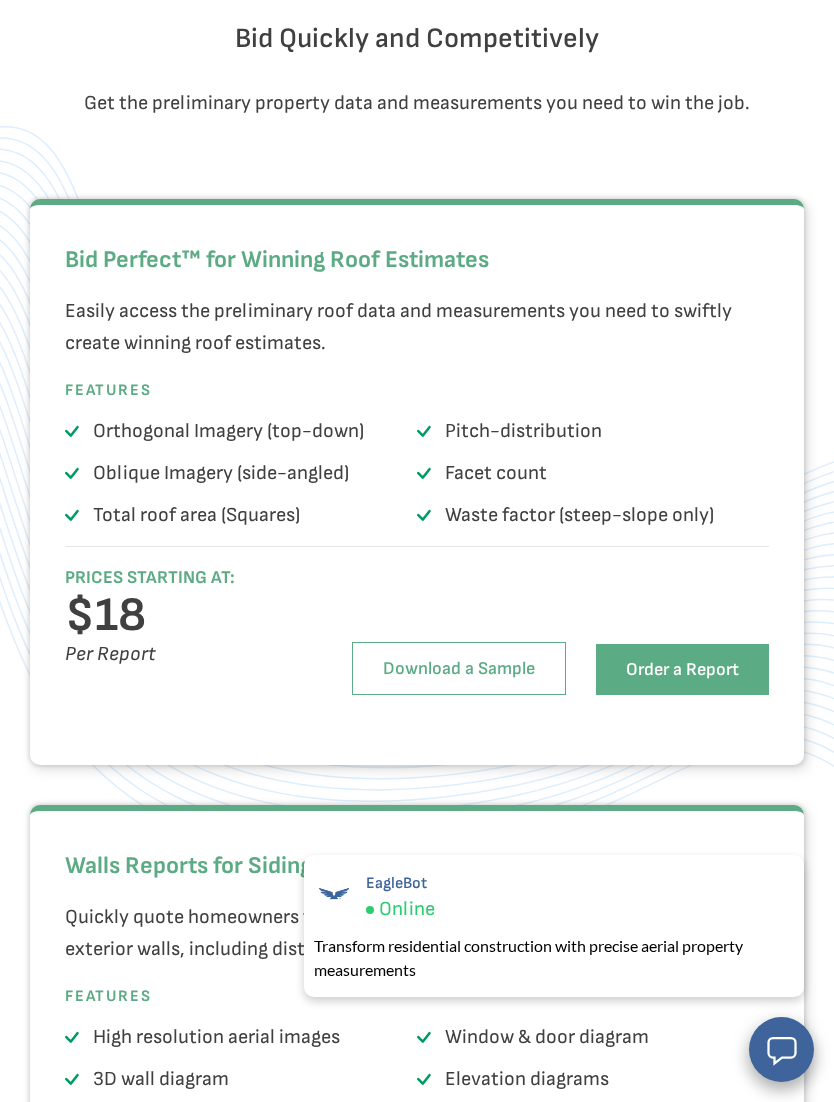 click on "Order a Report" at bounding box center [682, 670] 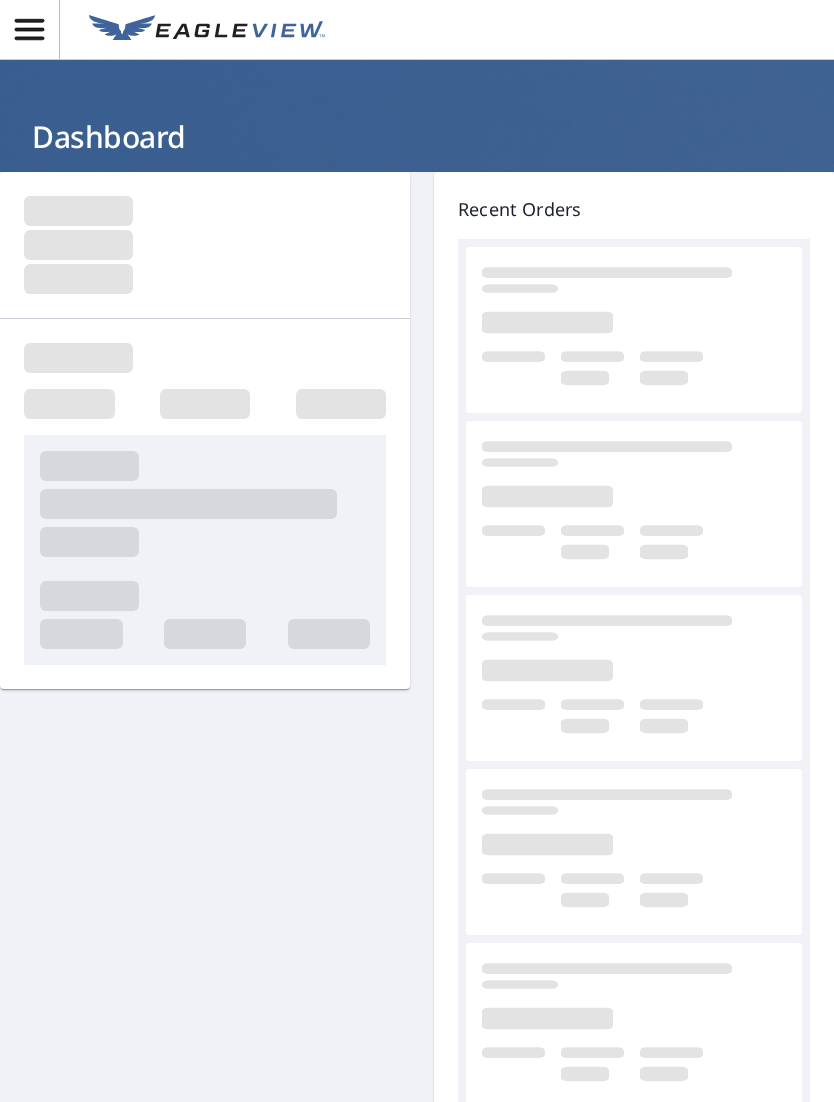 scroll, scrollTop: 0, scrollLeft: 0, axis: both 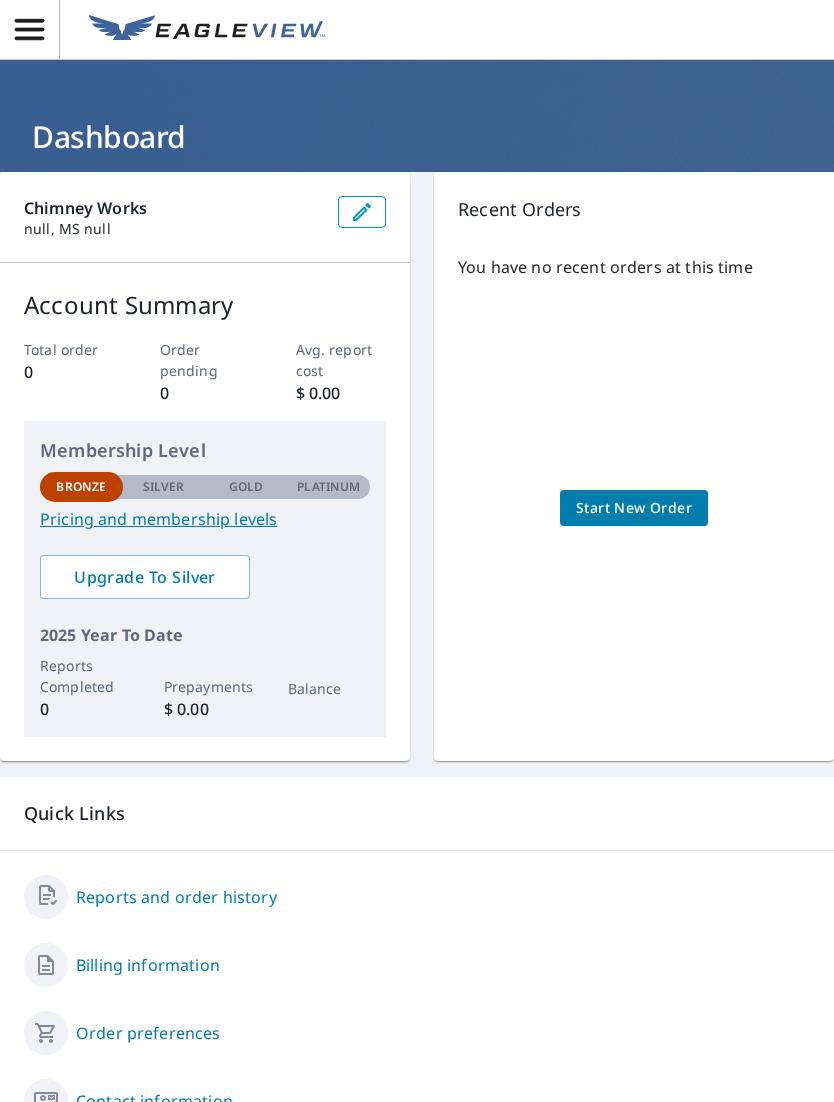 click on "Silver" at bounding box center (164, 487) 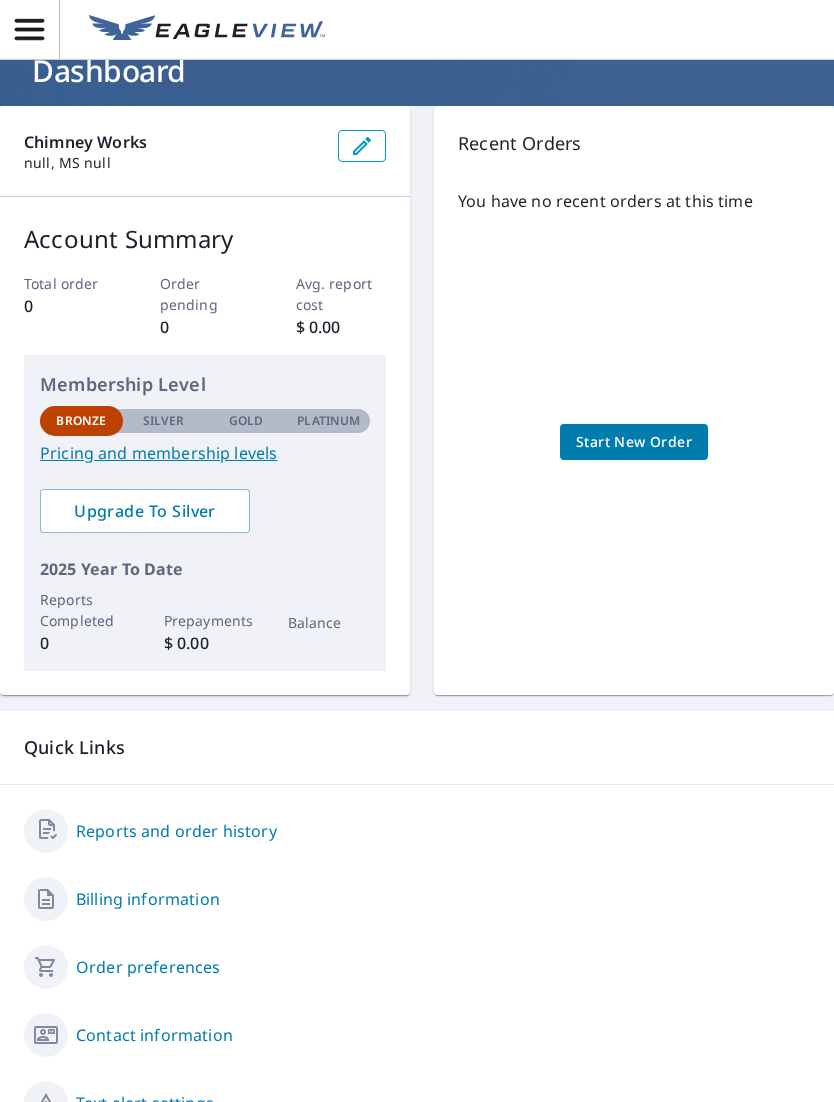 scroll, scrollTop: 61, scrollLeft: 0, axis: vertical 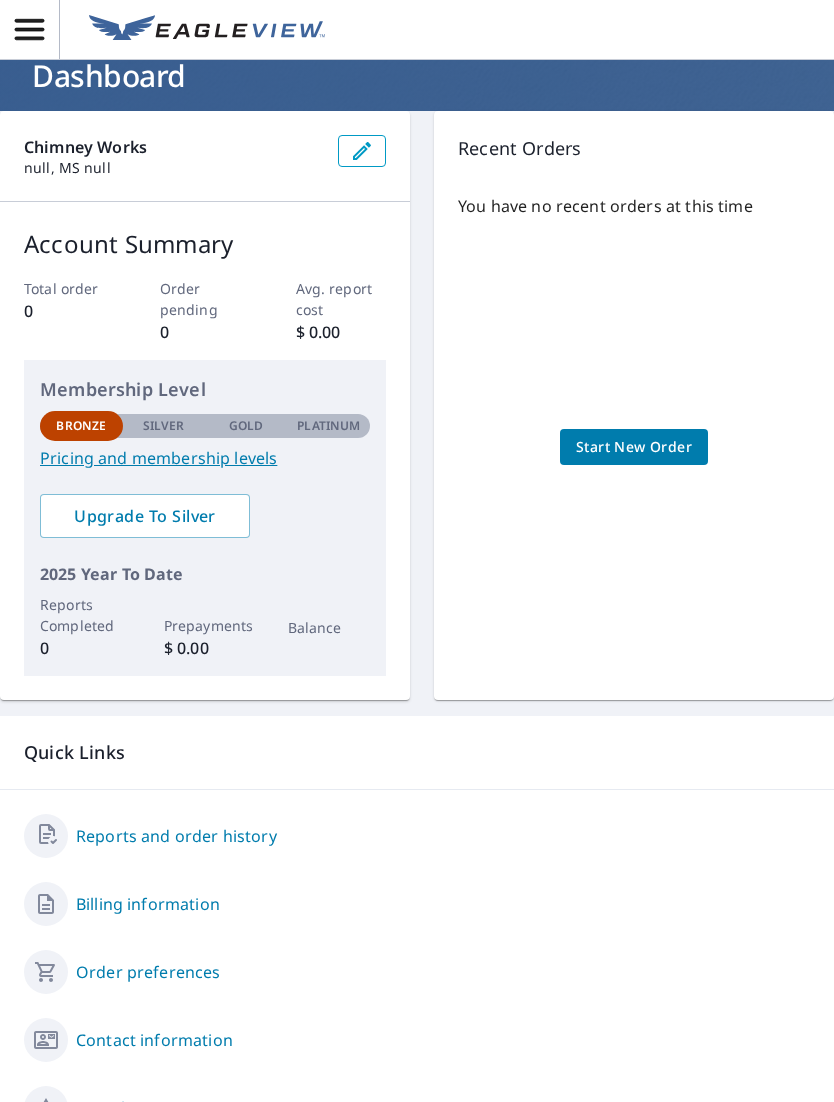 click on "Silver" at bounding box center (164, 426) 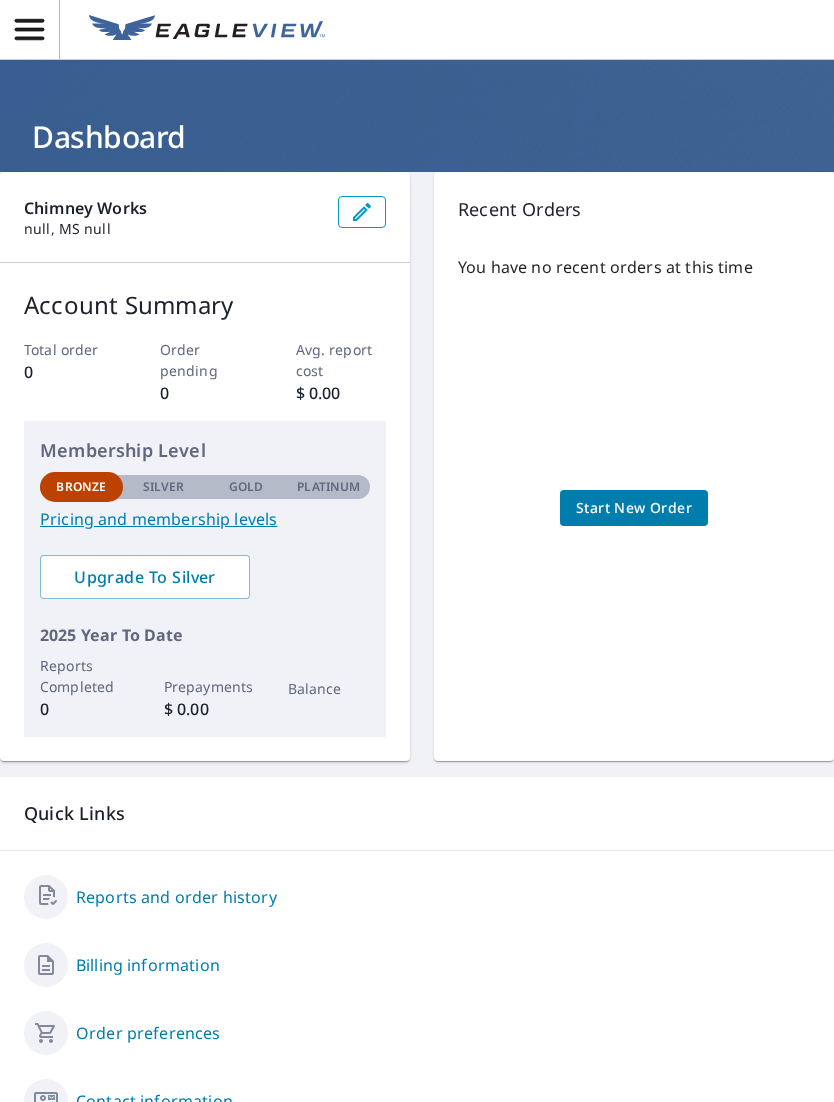 scroll, scrollTop: 0, scrollLeft: 0, axis: both 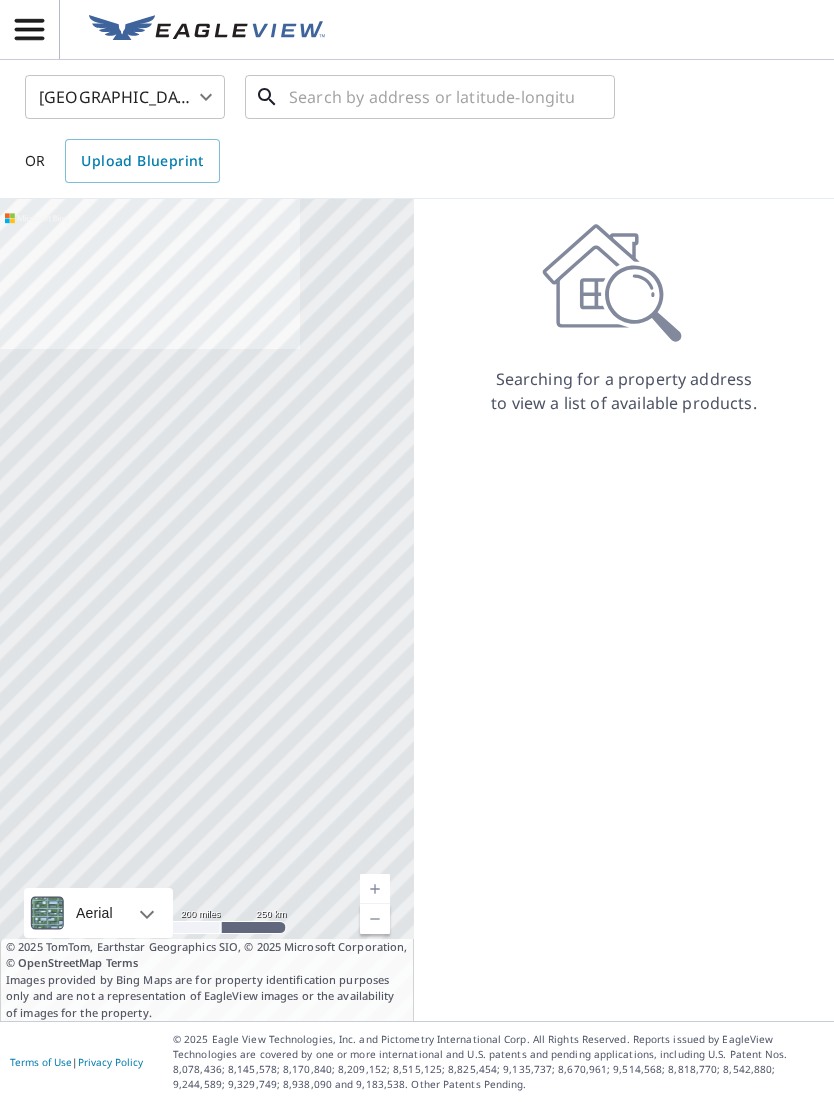 click at bounding box center [431, 97] 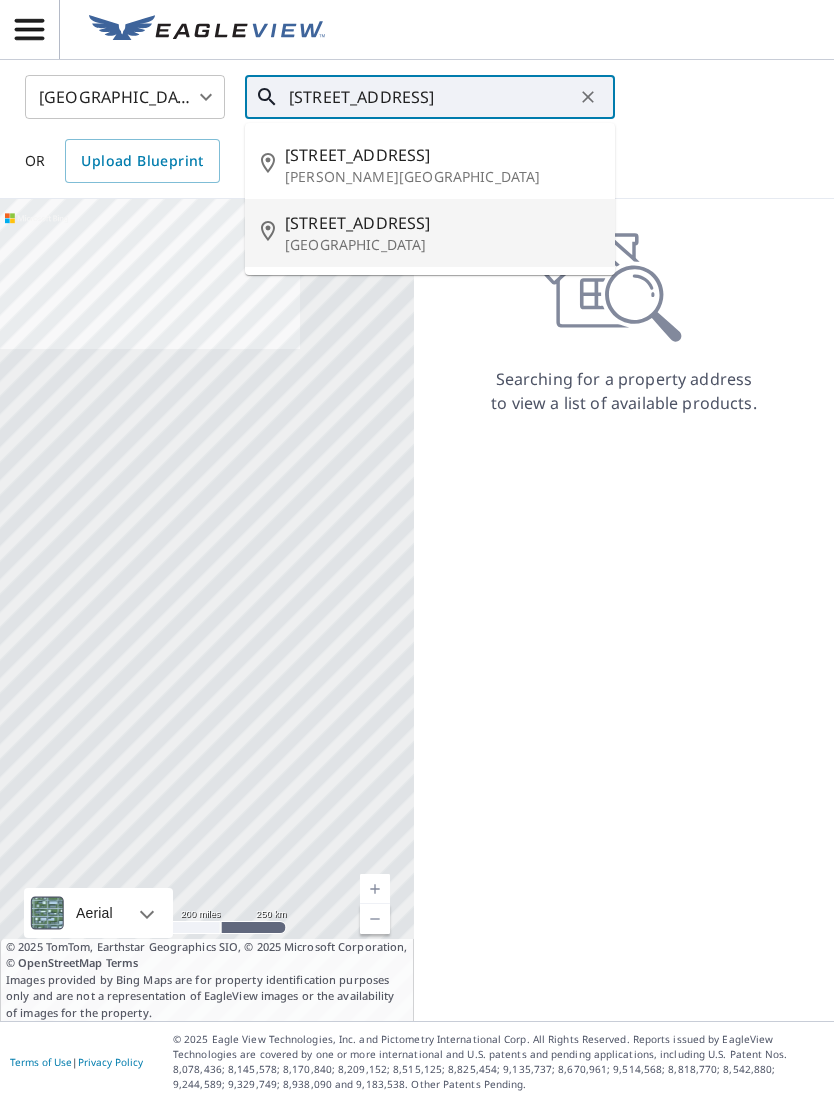 click on "9026 Broadway Rd" at bounding box center [442, 223] 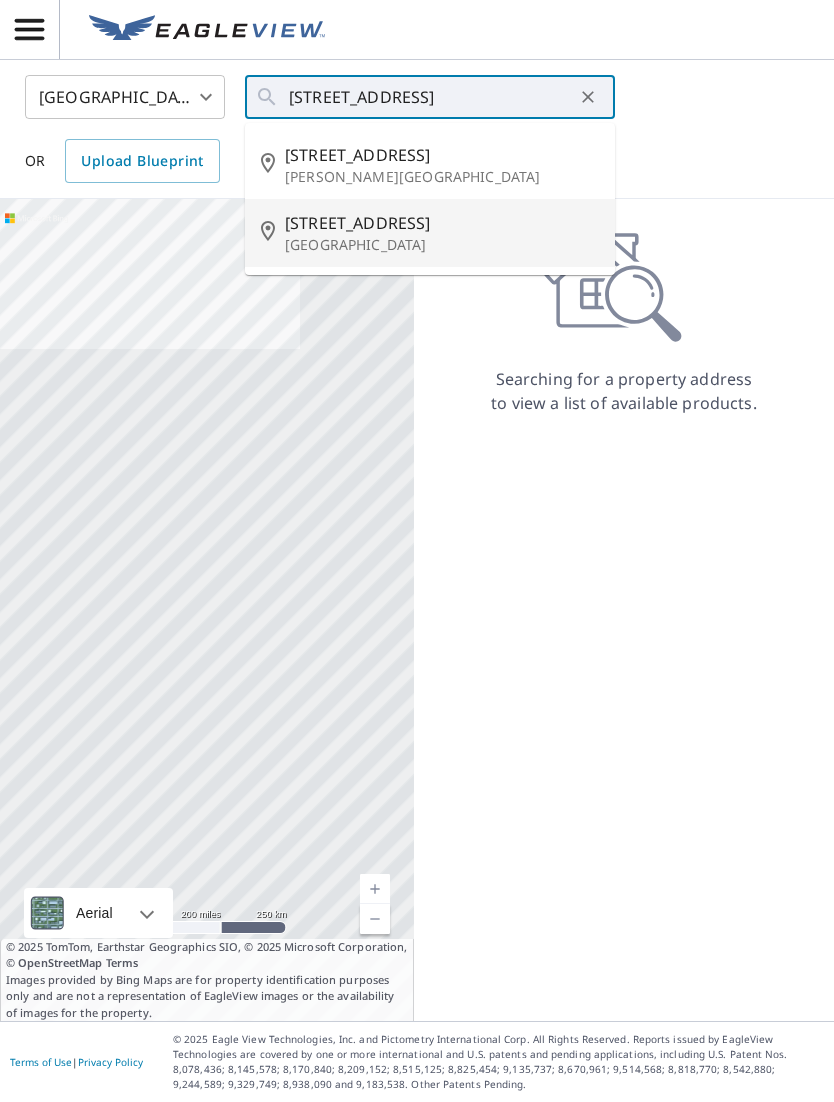 type on "9026 Broadway Rd Olive Branch, MS 38654" 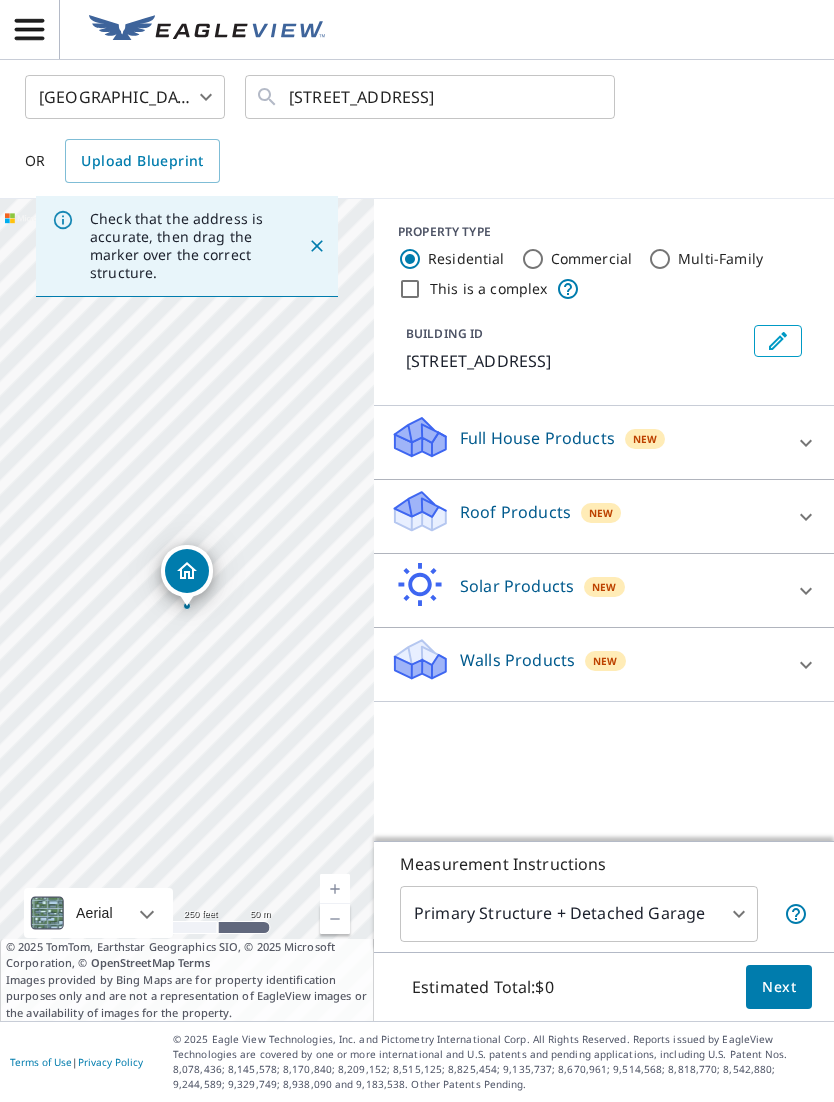 click 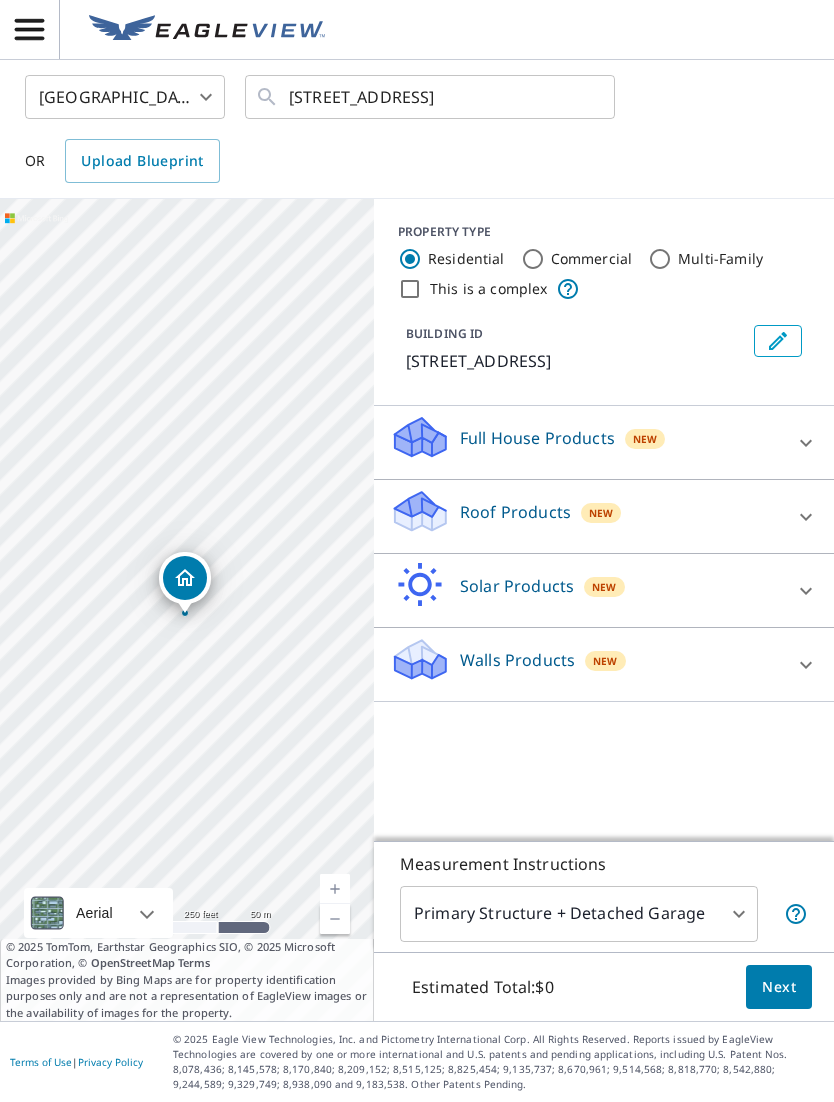 click 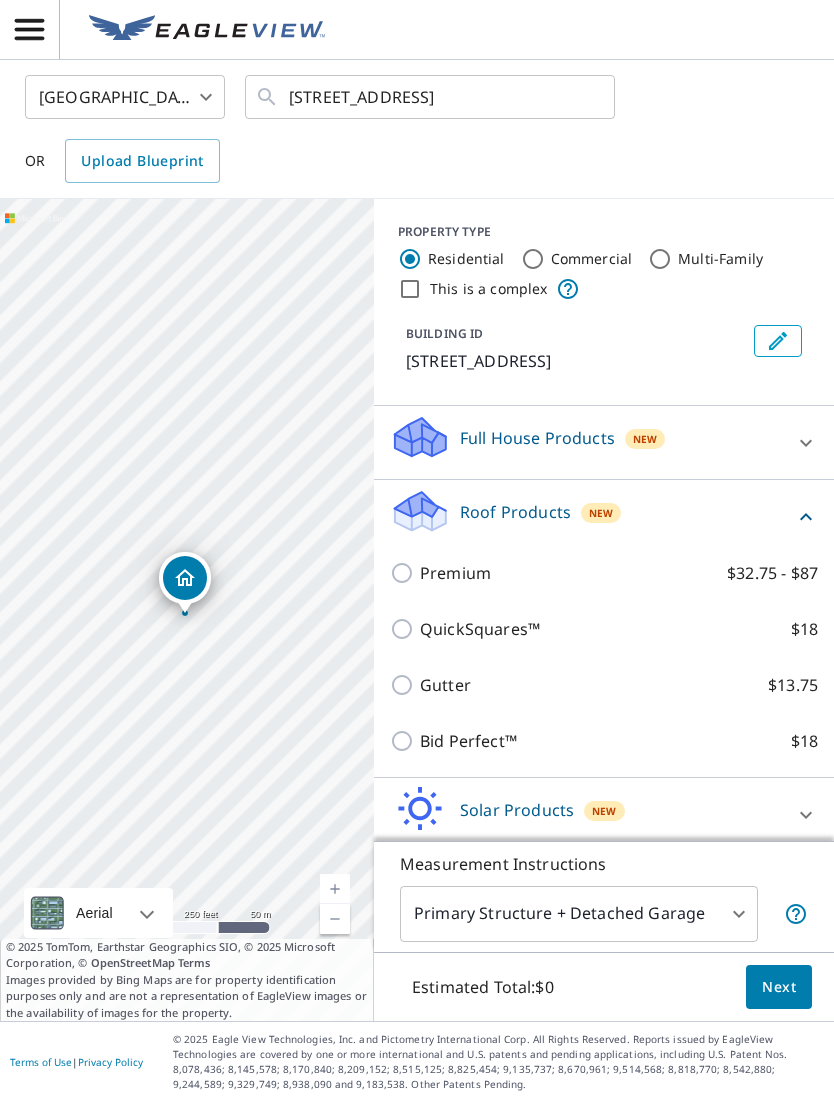 click on "QuickSquares™ $18" at bounding box center (405, 629) 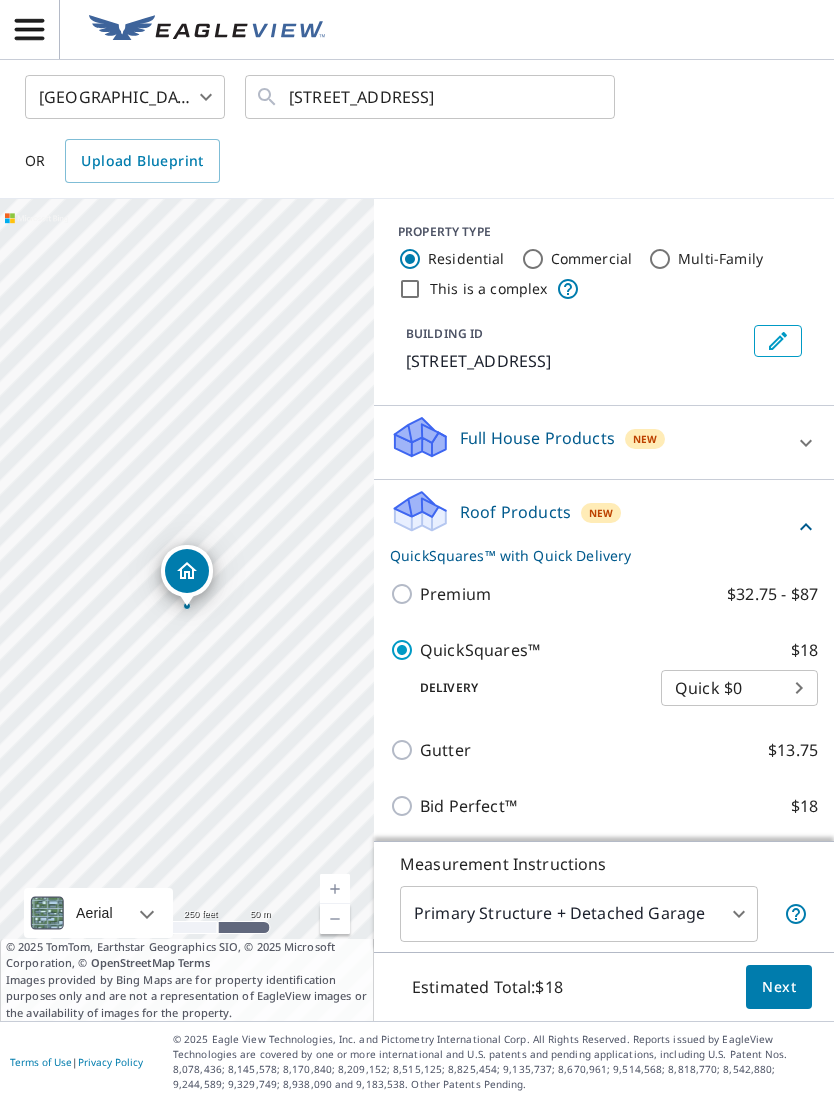 click on "JM JM
United States US ​ 9026 Broadway Rd Olive Branch, MS 38654 ​ OR Upload Blueprint 9026 Broadway Rd Olive Branch, MS 38654 250 feet 50 m © 2025 TomTom, © Vexcel Imaging, © 2025 Microsoft Corporation,  © OpenStreetMap Terms Aerial Road A standard road map Aerial A detailed look from above Labels Labels © 2025 TomTom, Earthstar Geographics SIO, © 2025 Microsoft Corporation, ©   OpenStreetMap   Terms Images provided by Bing Maps are for property identification purposes only and are not a representation of EagleView images or the availability of images for the property. PROPERTY TYPE Residential Commercial Multi-Family This is a complex BUILDING ID 9026 Broadway Rd, Olive Branch, MS, 38654 Full House Products New Full House™ $105 Roof Products New QuickSquares™ with Quick Delivery Premium $32.75 - $87 QuickSquares™ $18 Delivery Quick $0 45 ​ Gutter $13.75 Bid Perfect™ $18 Solar Products New Inform Essentials+ $63.25 Inform Advanced $79 TrueDesign for Sales $30 $105.5 Walls Products" at bounding box center (417, 551) 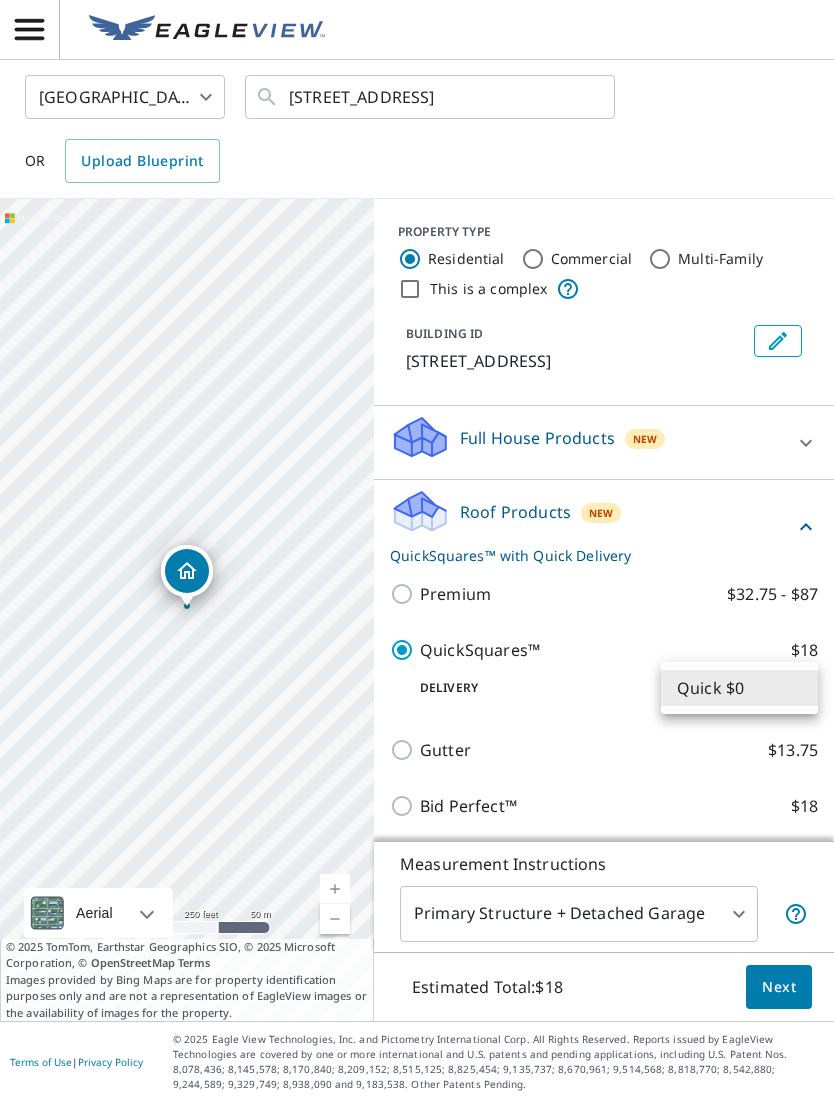 click on "Quick $0" at bounding box center (739, 688) 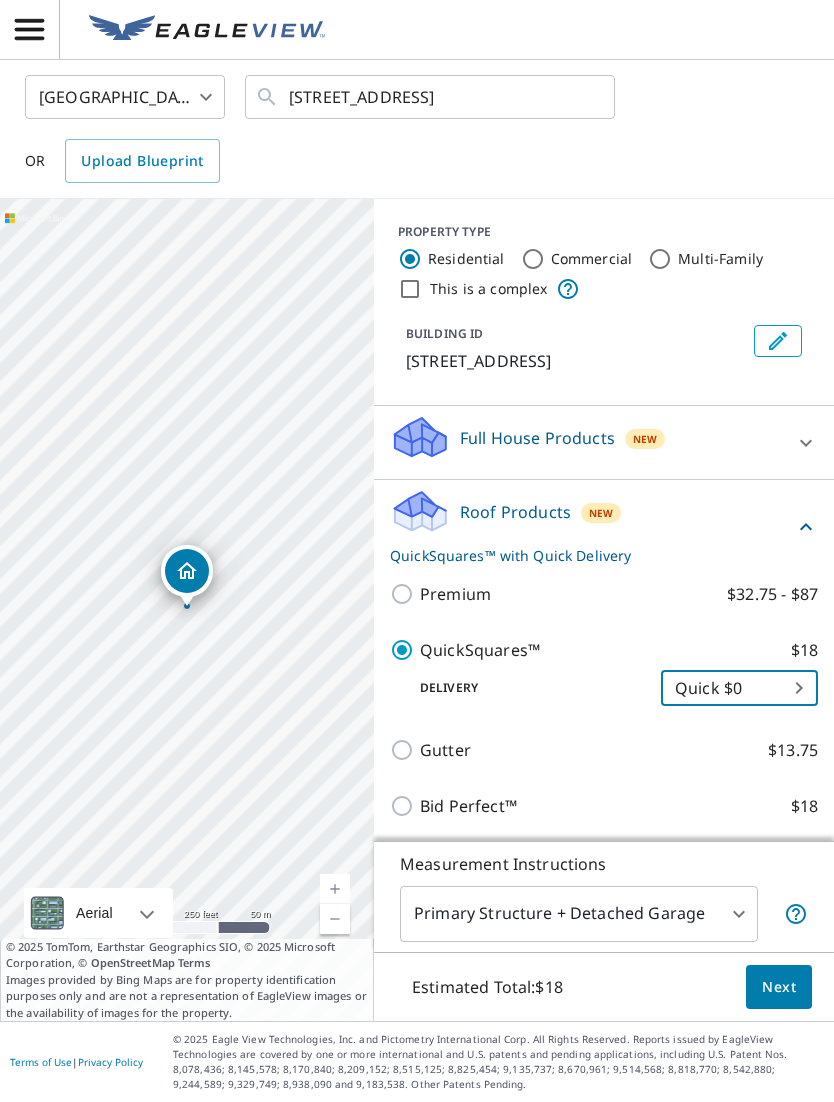 click on "JM JM
United States US ​ 9026 Broadway Rd Olive Branch, MS 38654 ​ OR Upload Blueprint 9026 Broadway Rd Olive Branch, MS 38654 250 feet 50 m © 2025 TomTom, © Vexcel Imaging, © 2025 Microsoft Corporation,  © OpenStreetMap Terms Aerial Road A standard road map Aerial A detailed look from above Labels Labels © 2025 TomTom, Earthstar Geographics SIO, © 2025 Microsoft Corporation, ©   OpenStreetMap   Terms Images provided by Bing Maps are for property identification purposes only and are not a representation of EagleView images or the availability of images for the property. PROPERTY TYPE Residential Commercial Multi-Family This is a complex BUILDING ID 9026 Broadway Rd, Olive Branch, MS, 38654 Full House Products New Full House™ $105 Roof Products New QuickSquares™ with Quick Delivery Premium $32.75 - $87 QuickSquares™ $18 Delivery Quick $0 45 ​ Gutter $13.75 Bid Perfect™ $18 Solar Products New Inform Essentials+ $63.25 Inform Advanced $79 TrueDesign for Sales $30 $105.5 Walls Products" at bounding box center (417, 551) 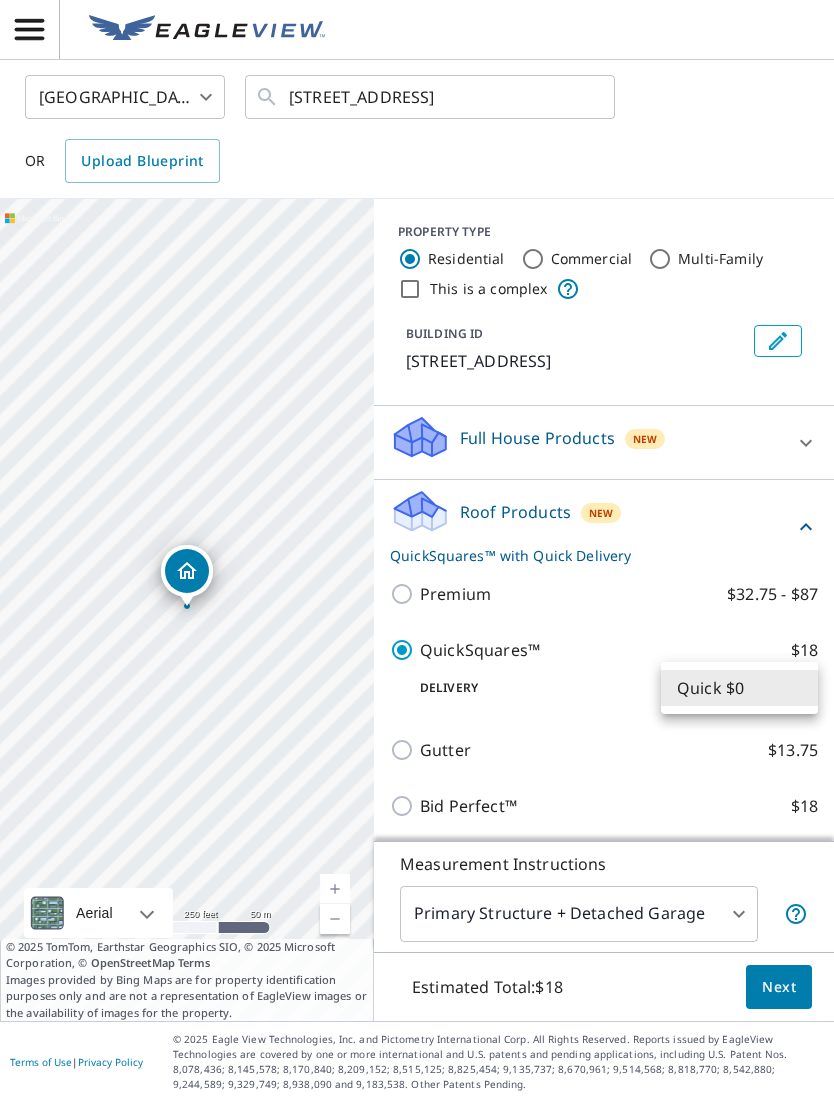 click on "Quick $0" at bounding box center (739, 688) 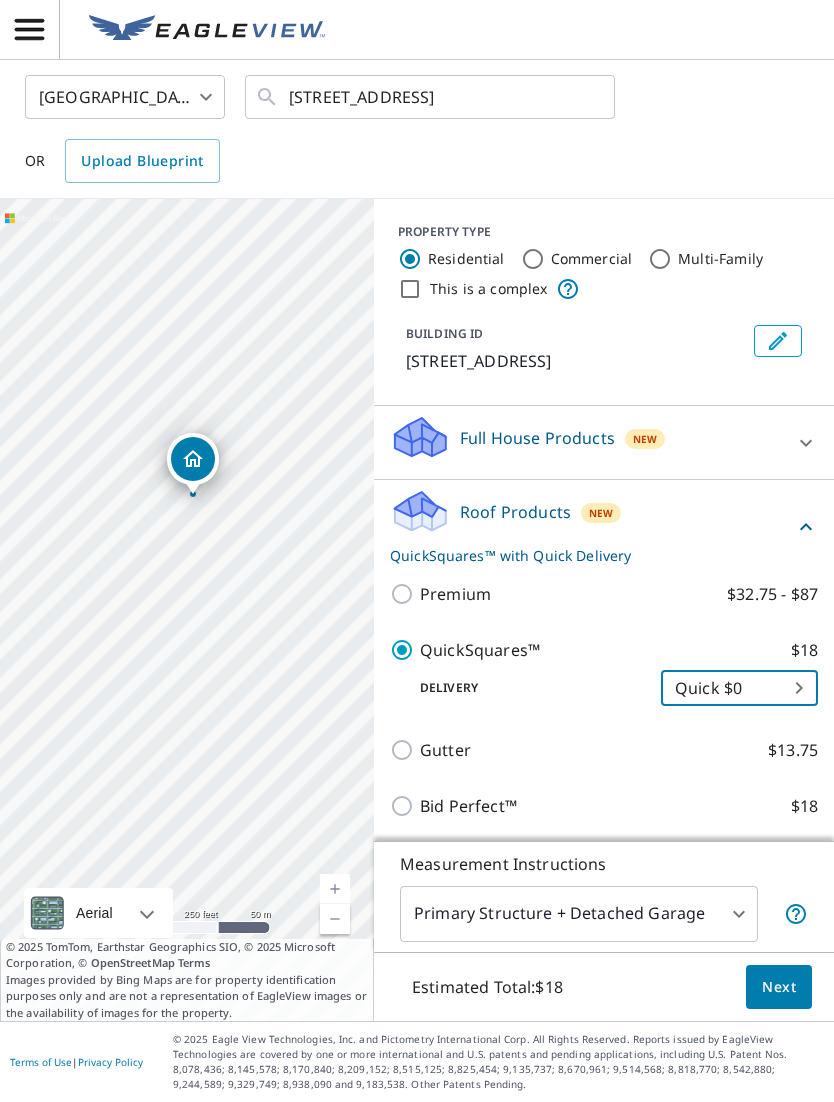 click on "Next" at bounding box center [779, 987] 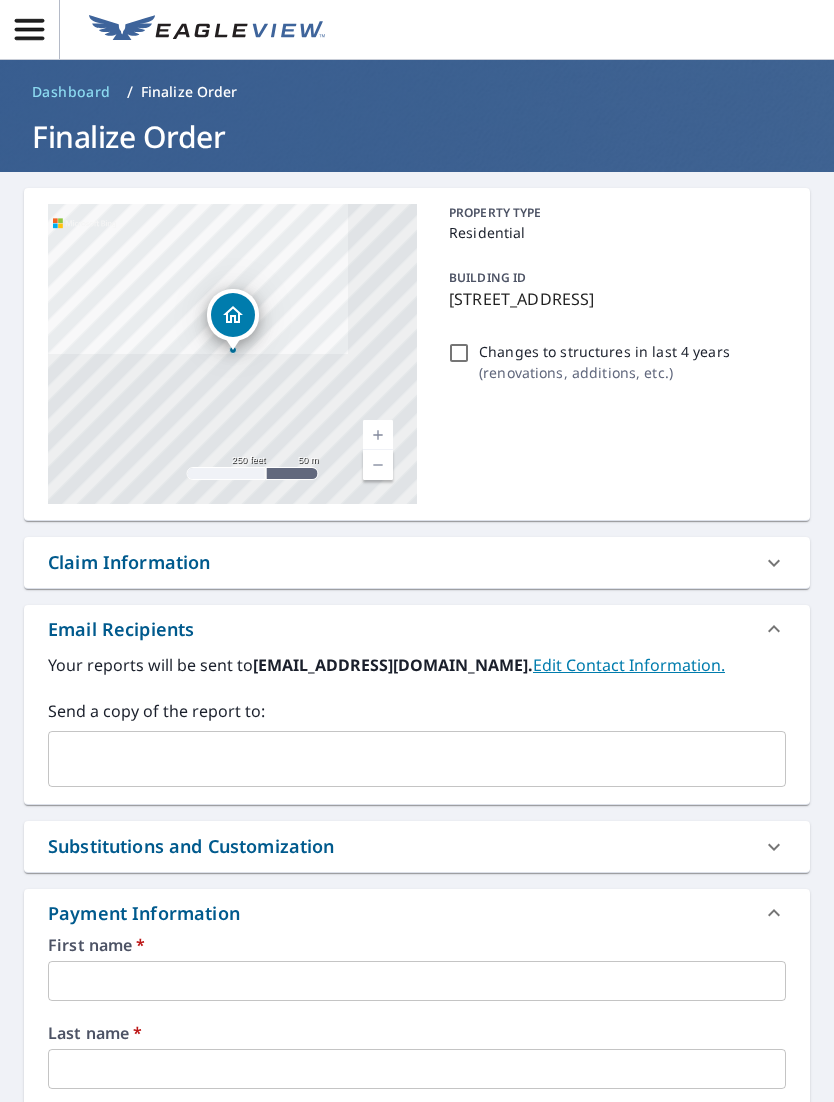 scroll, scrollTop: 0, scrollLeft: 0, axis: both 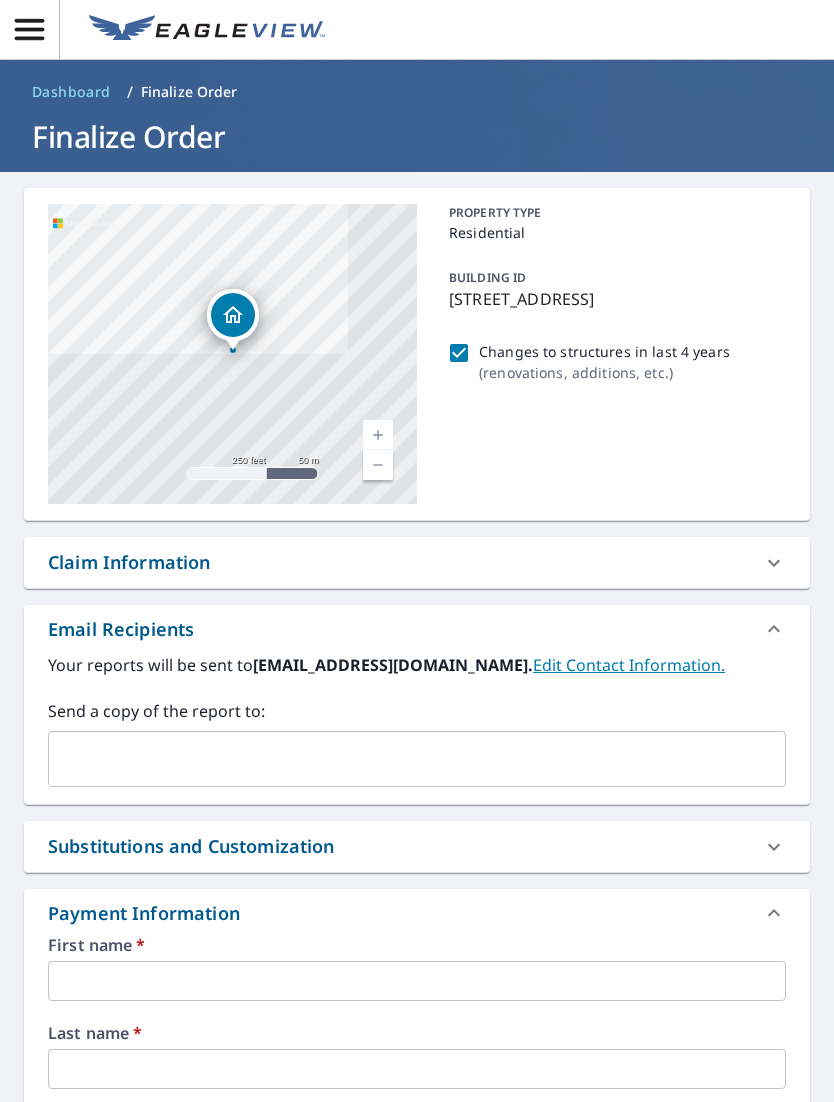 click on "Changes to structures in last 4 years ( renovations, additions, etc. )" at bounding box center (459, 353) 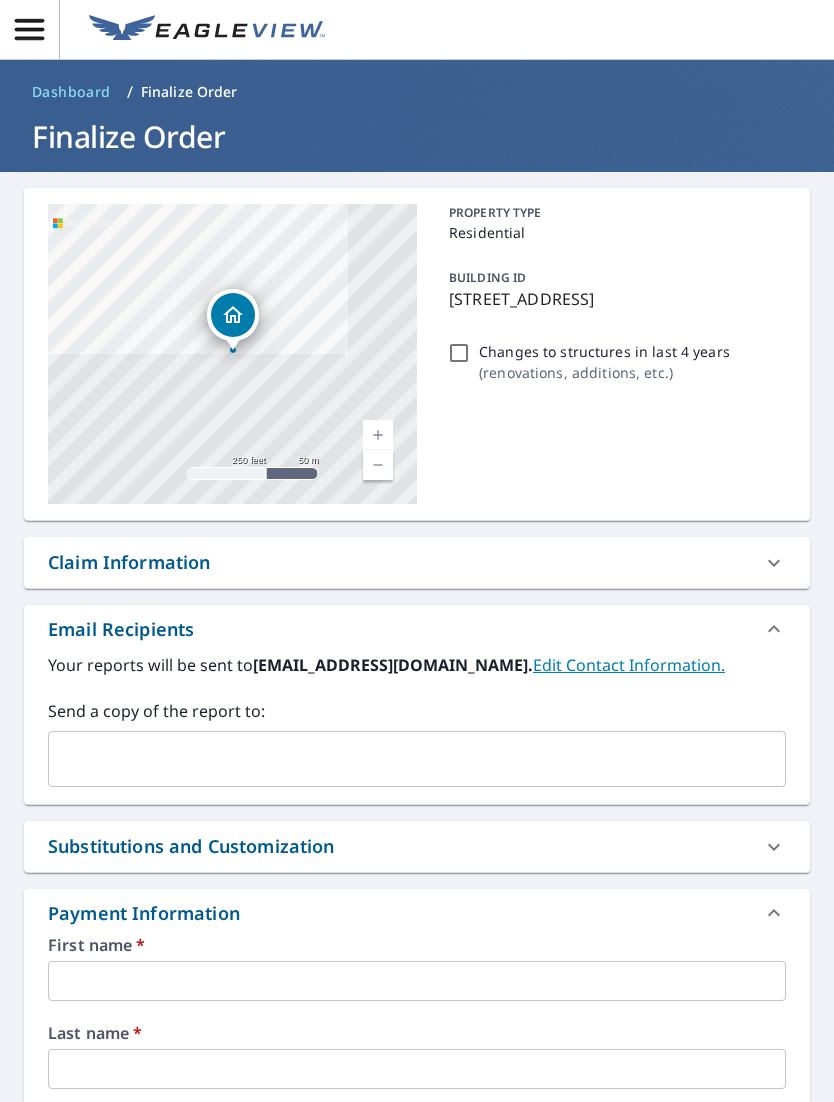 scroll, scrollTop: 0, scrollLeft: 0, axis: both 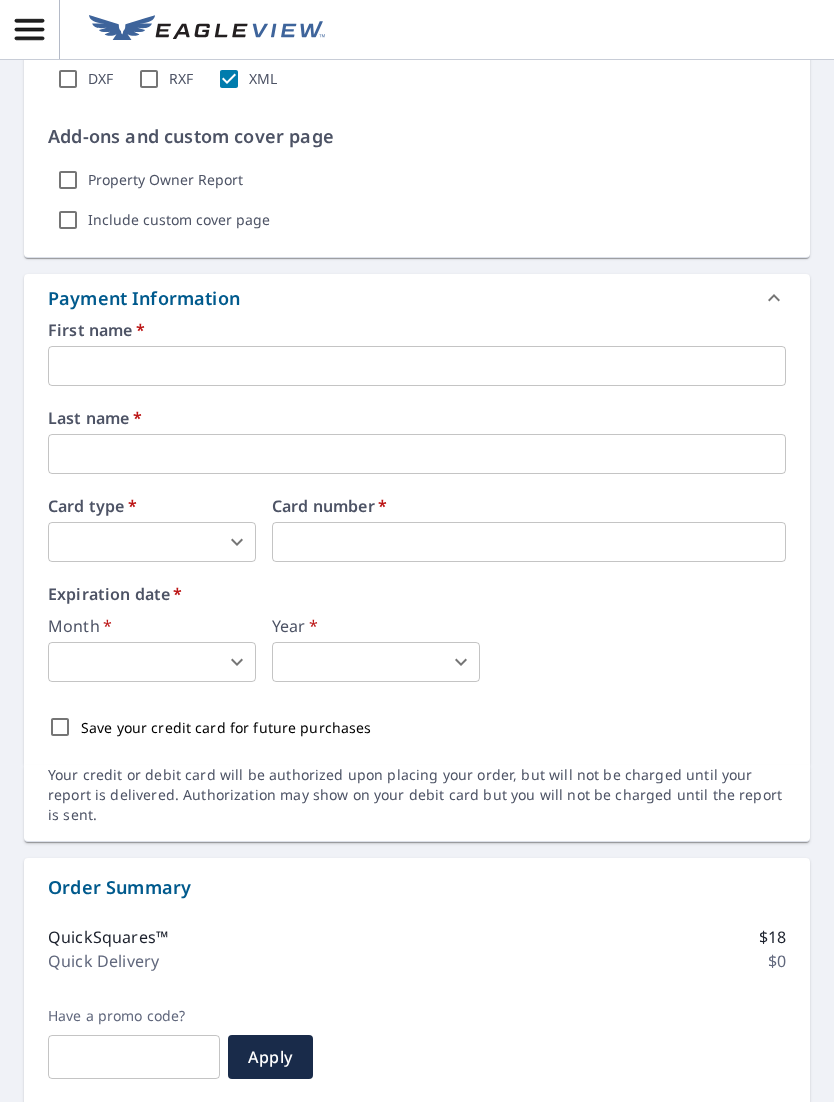 click at bounding box center (417, 366) 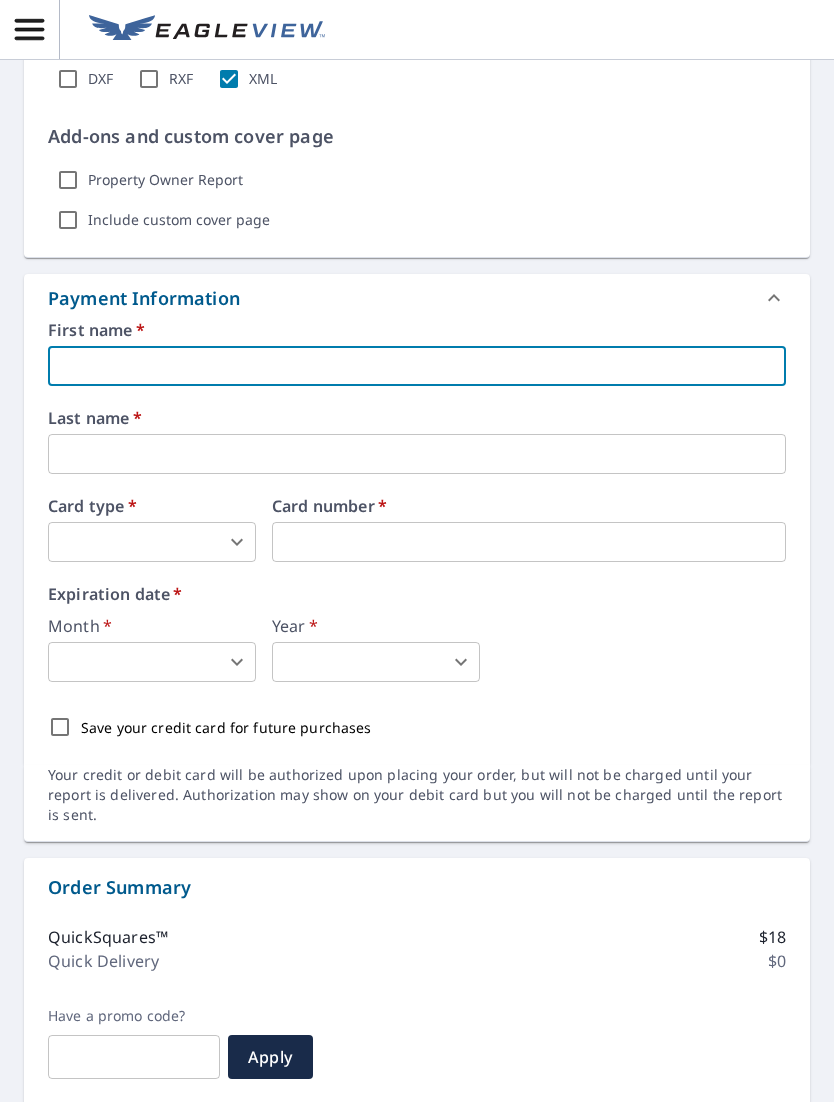 type on "James" 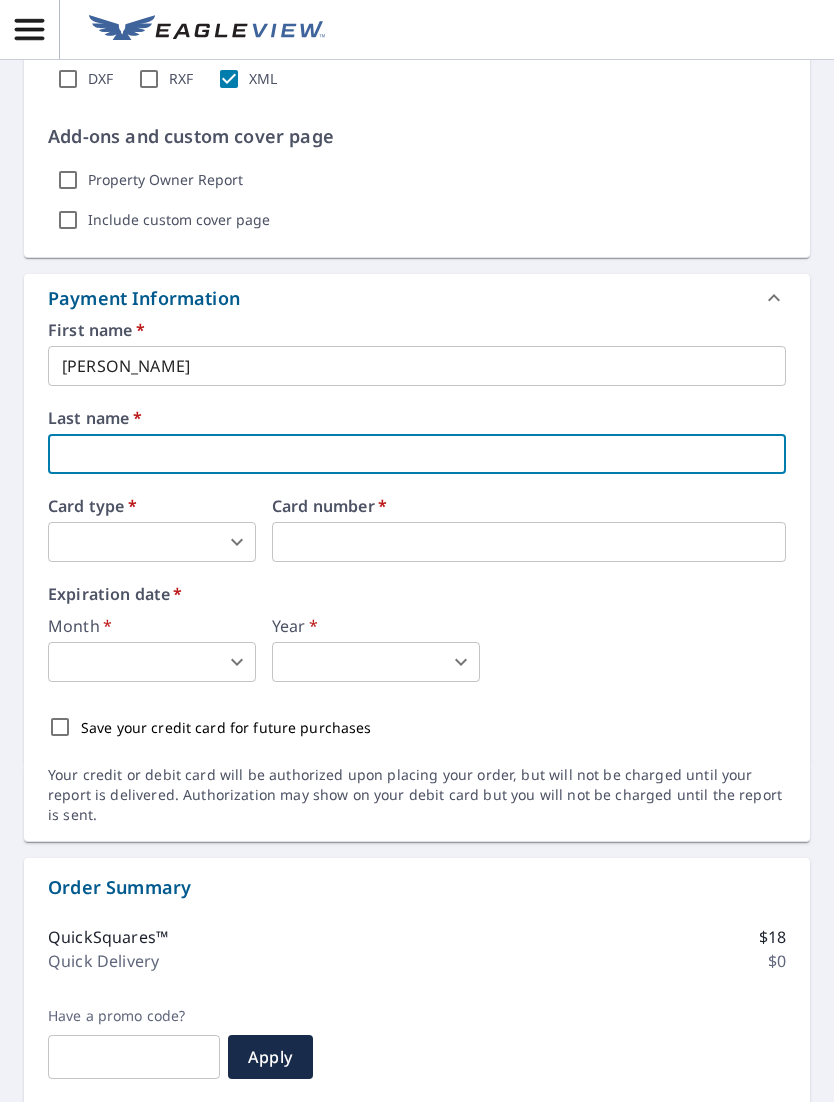 type on "Moody" 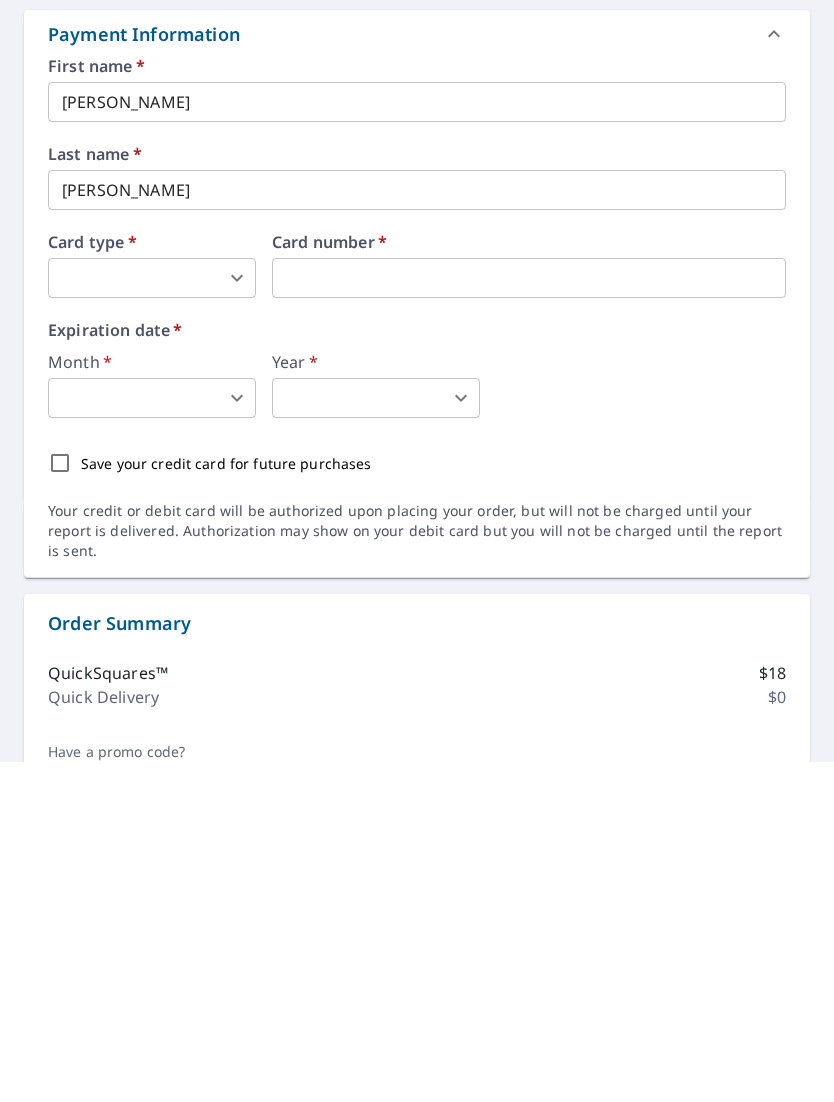 scroll, scrollTop: 800, scrollLeft: 0, axis: vertical 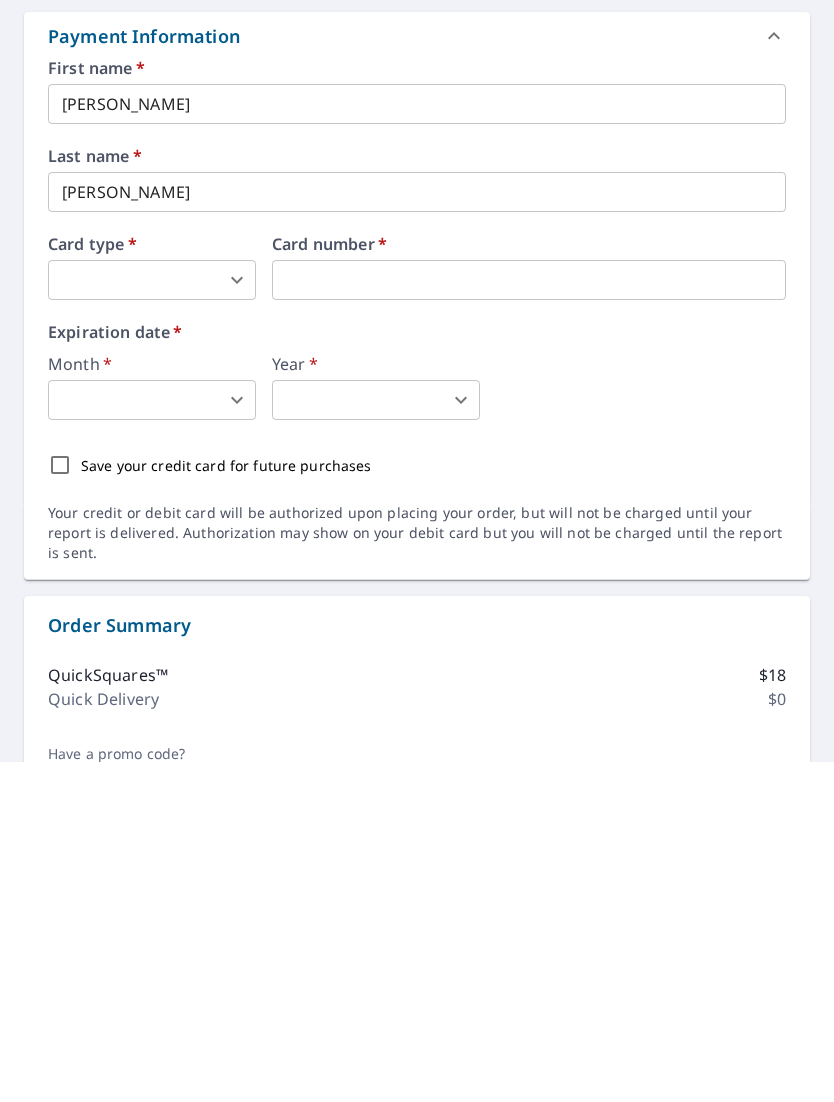 click on "Month   * ​ 0 ​ Year   * ​ 0 ​" at bounding box center (417, 728) 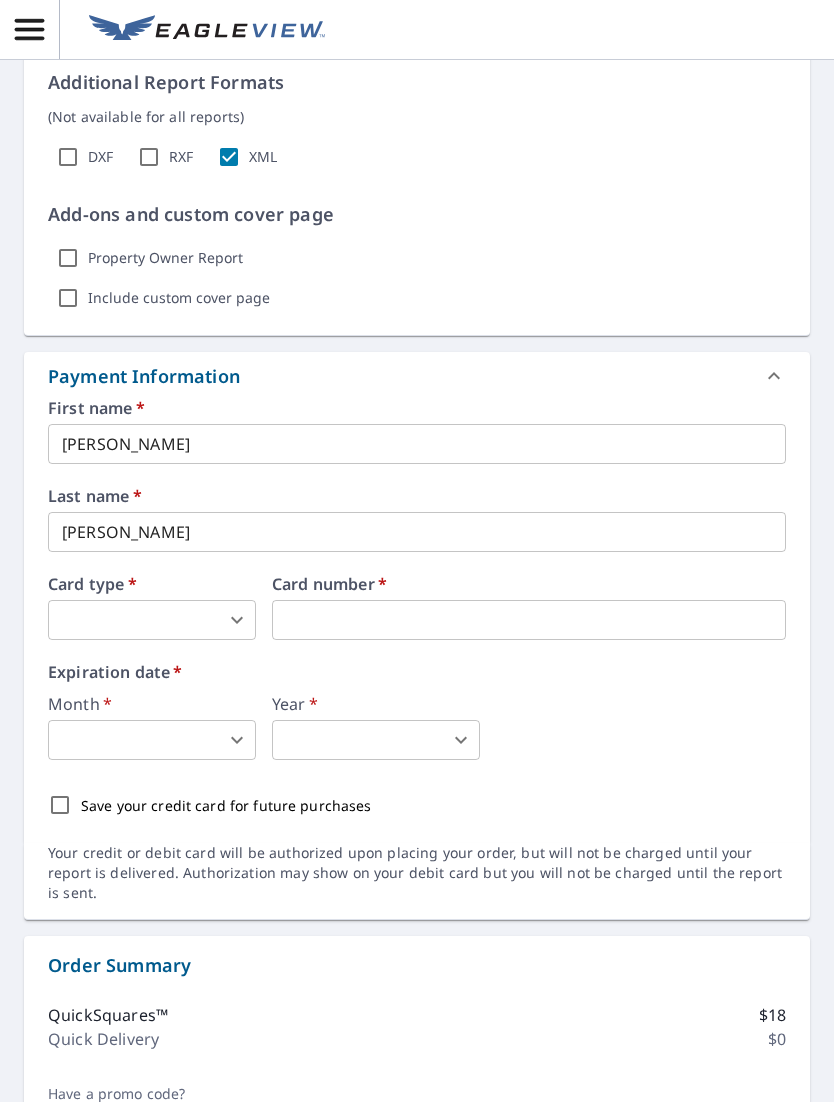 click on "JM JM
Dashboard / Finalize Order Finalize Order 9026 Broadway Rd Olive Branch, MS 38654 Aerial Road A standard road map Aerial A detailed look from above Labels Labels 250 feet 50 m © 2025 TomTom, © Vexcel Imaging, © 2025 Microsoft Corporation,  © OpenStreetMap Terms PROPERTY TYPE Residential BUILDING ID 9026 Broadway Rd, Olive Branch, MS, 38654 Changes to structures in last 4 years ( renovations, additions, etc. ) Claim Information Claim number ​ Claim information ​ PO number ​ Date of loss ​ Cat ID ​ Email Recipients Your reports will be sent to  jmood110@aol.com.  Edit Contact Information. Send a copy of the report to: ​ Substitutions and Customization Additional Report Formats (Not available for all reports) DXF RXF XML Add-ons and custom cover page Property Owner Report Include custom cover page Payment Information First name   * James ​ Last name   * Moody ​ Card type   * ​ 0 ​ Card number   * Expiration date   * Month   * ​ 0 ​ Year   * ​ 0 ​ $18 $0" at bounding box center [417, 551] 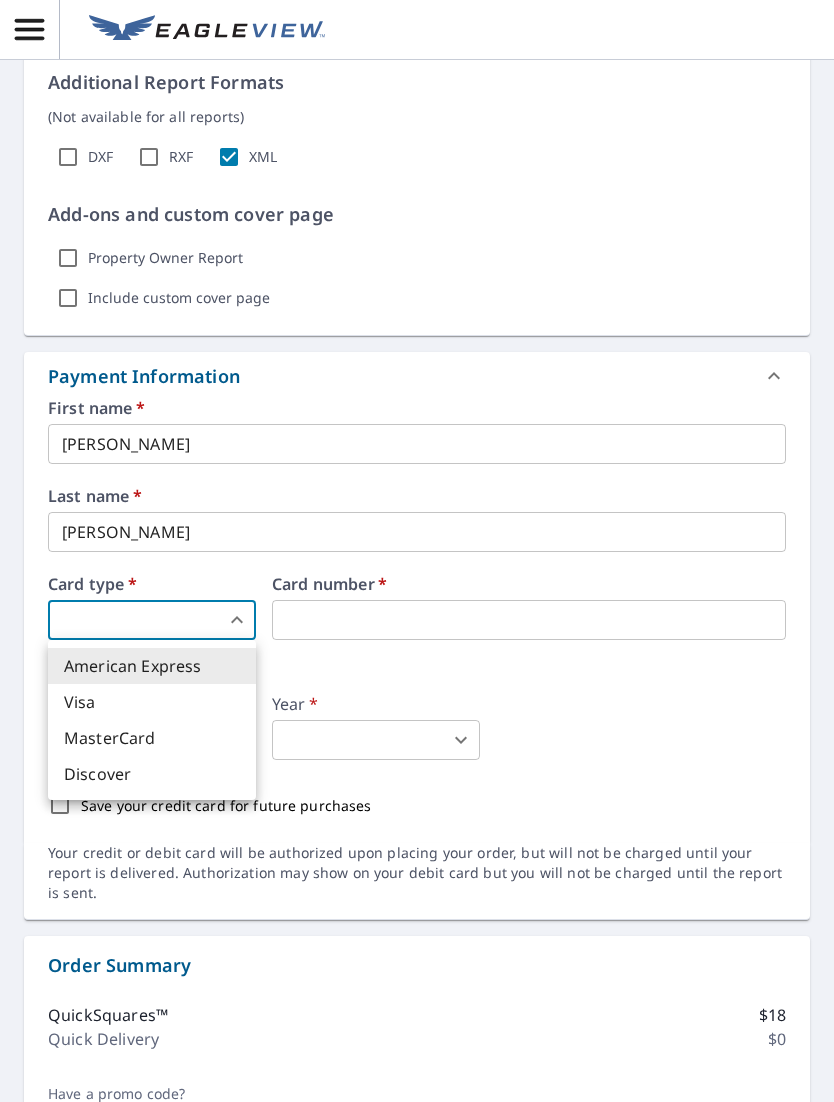 click on "MasterCard" at bounding box center [152, 738] 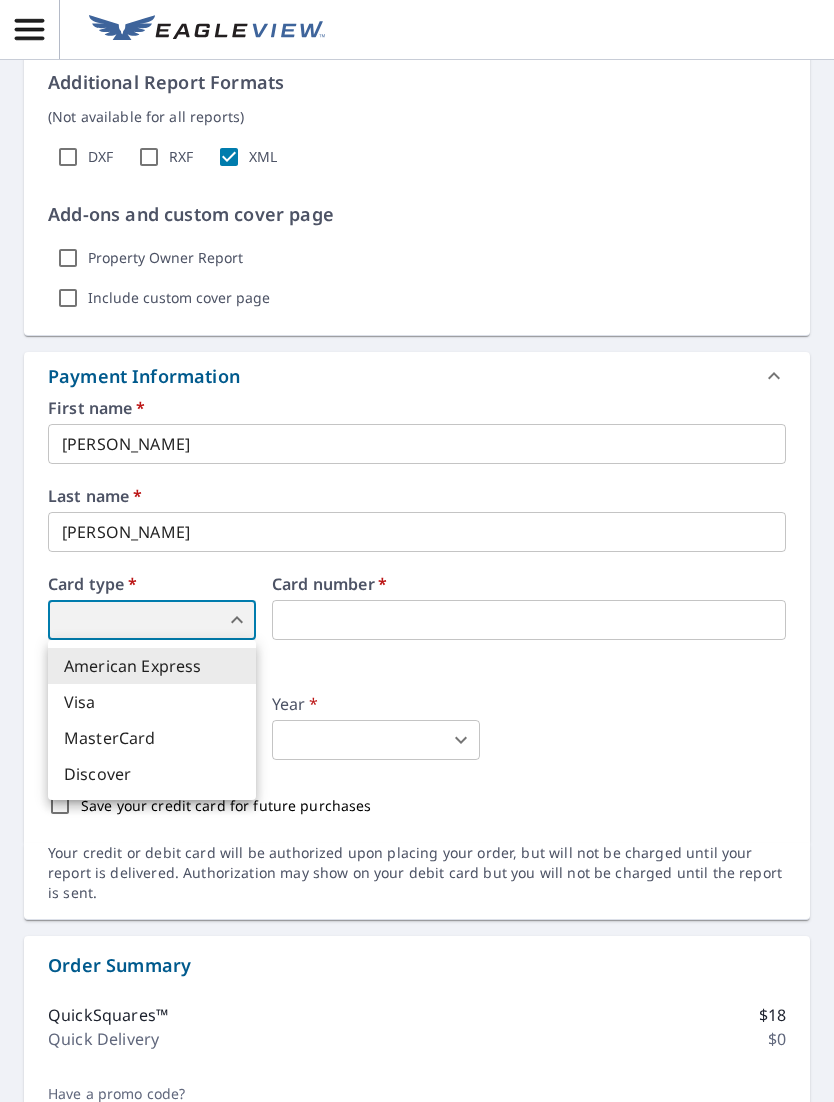 type on "3" 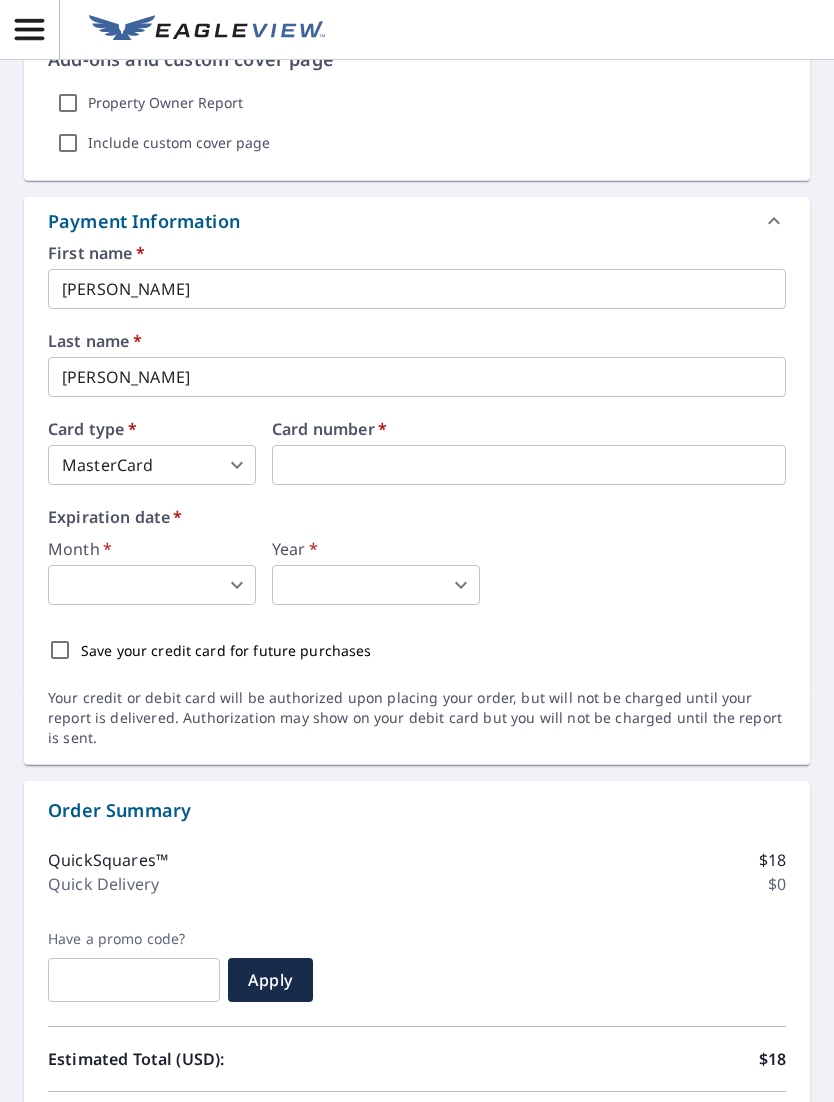 scroll, scrollTop: 1004, scrollLeft: 0, axis: vertical 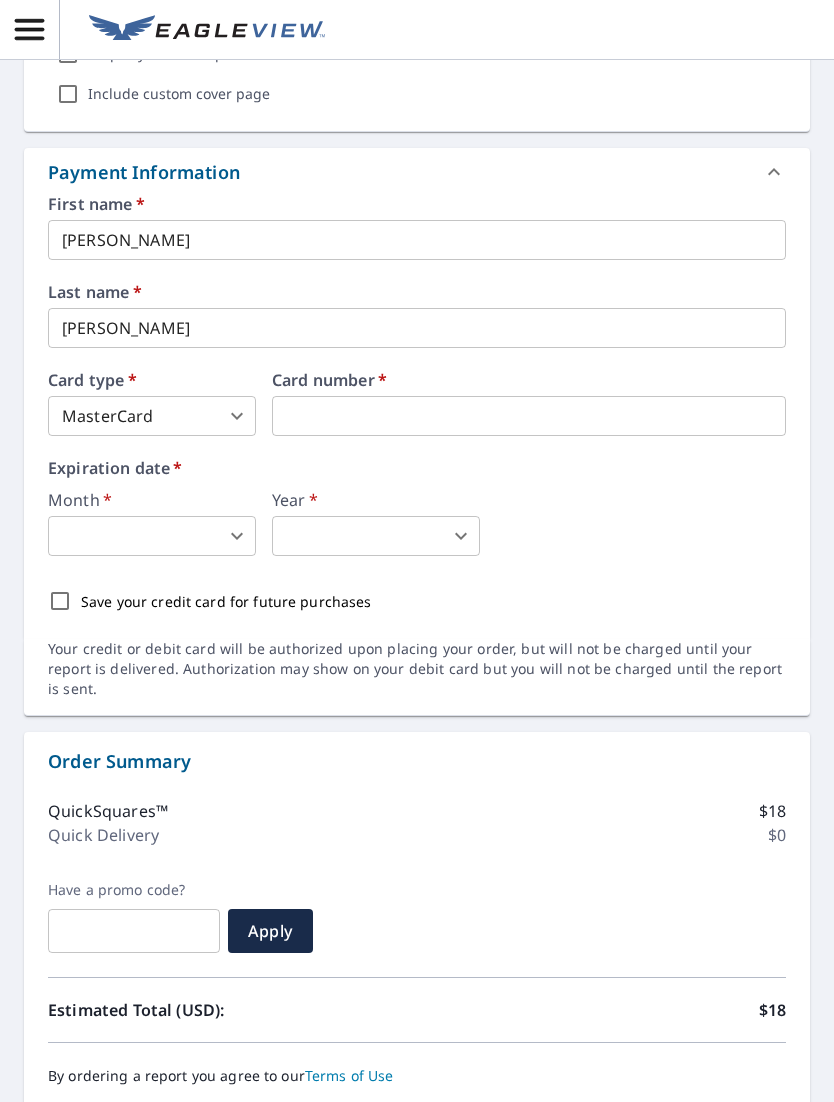 click on "JM JM
Dashboard / Finalize Order Finalize Order 9026 Broadway Rd Olive Branch, MS 38654 Aerial Road A standard road map Aerial A detailed look from above Labels Labels 250 feet 50 m © 2025 TomTom, © Vexcel Imaging, © 2025 Microsoft Corporation,  © OpenStreetMap Terms PROPERTY TYPE Residential BUILDING ID 9026 Broadway Rd, Olive Branch, MS, 38654 Changes to structures in last 4 years ( renovations, additions, etc. ) Claim Information Claim number ​ Claim information ​ PO number ​ Date of loss ​ Cat ID ​ Email Recipients Your reports will be sent to  jmood110@aol.com.  Edit Contact Information. Send a copy of the report to: ​ Substitutions and Customization Additional Report Formats (Not available for all reports) DXF RXF XML Add-ons and custom cover page Property Owner Report Include custom cover page Payment Information First name   * James ​ Last name   * Moody ​ Card type   * MasterCard 3 ​ Card number   * Expiration date   * Month   * ​ 0 ​ Year   * ​ 0 ​" at bounding box center [417, 551] 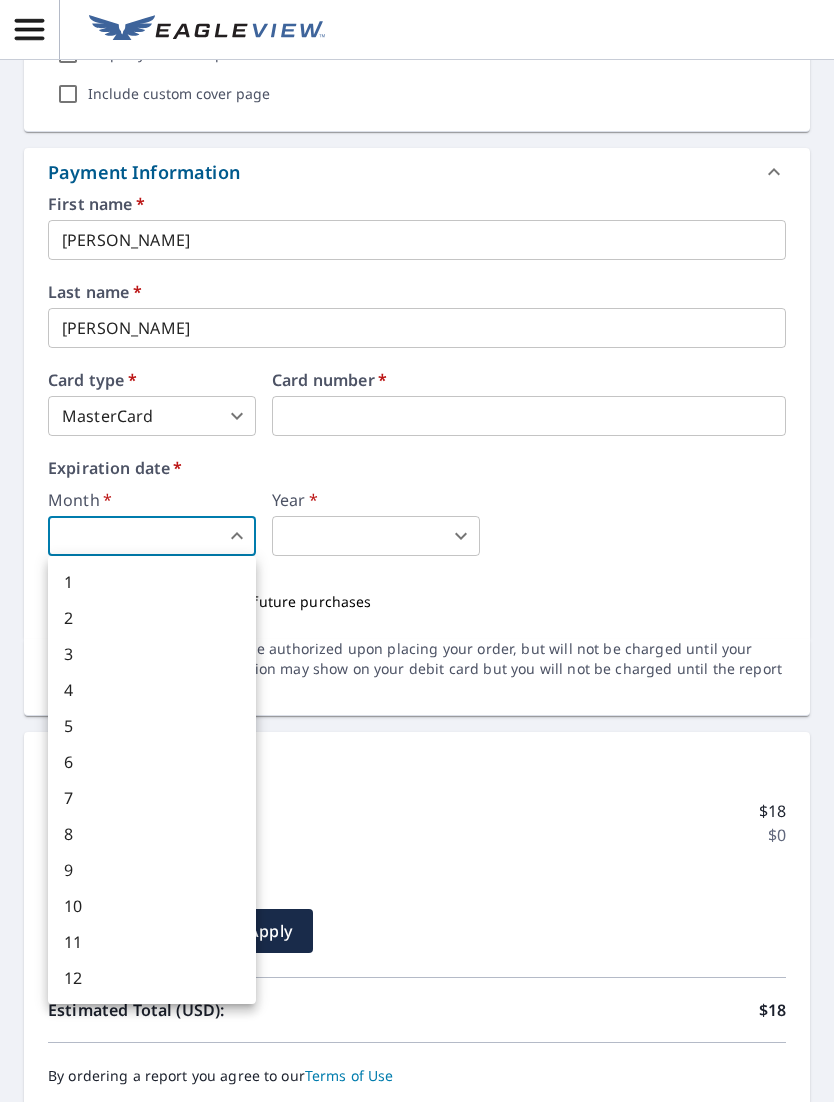 click on "3" at bounding box center (152, 654) 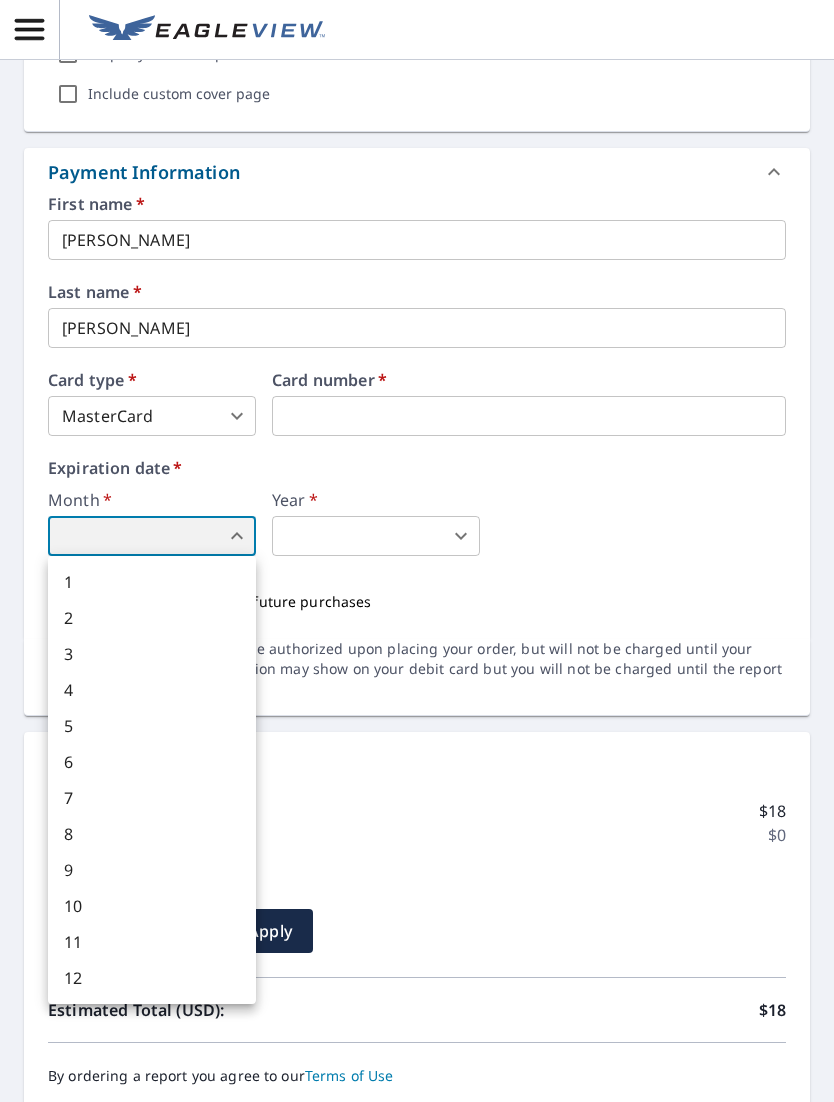type on "3" 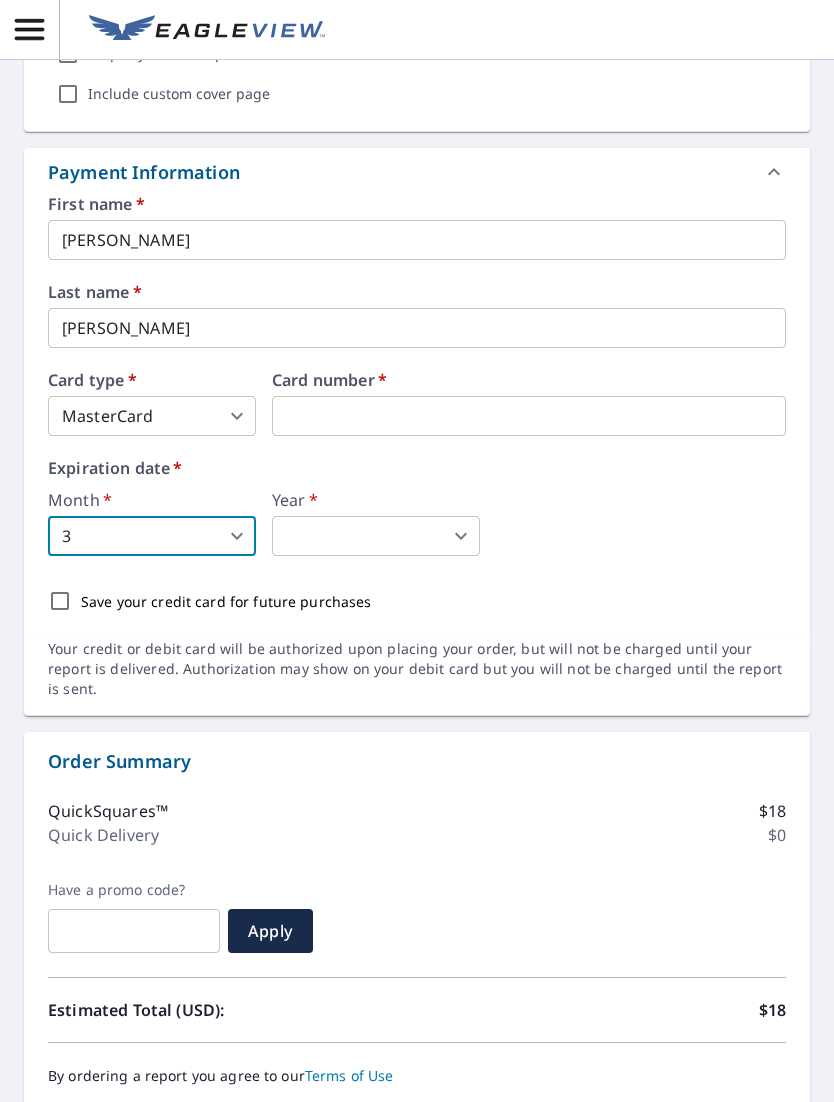 click on "JM JM
Dashboard / Finalize Order Finalize Order 9026 Broadway Rd Olive Branch, MS 38654 Aerial Road A standard road map Aerial A detailed look from above Labels Labels 250 feet 50 m © 2025 TomTom, © Vexcel Imaging, © 2025 Microsoft Corporation,  © OpenStreetMap Terms PROPERTY TYPE Residential BUILDING ID 9026 Broadway Rd, Olive Branch, MS, 38654 Changes to structures in last 4 years ( renovations, additions, etc. ) Claim Information Claim number ​ Claim information ​ PO number ​ Date of loss ​ Cat ID ​ Email Recipients Your reports will be sent to  jmood110@aol.com.  Edit Contact Information. Send a copy of the report to: ​ Substitutions and Customization Additional Report Formats (Not available for all reports) DXF RXF XML Add-ons and custom cover page Property Owner Report Include custom cover page Payment Information First name   * James ​ Last name   * Moody ​ Card type   * MasterCard 3 ​ Card number   * Expiration date   * Month   * 3 3 ​ Year   * ​ 0 ​ $18" at bounding box center (417, 551) 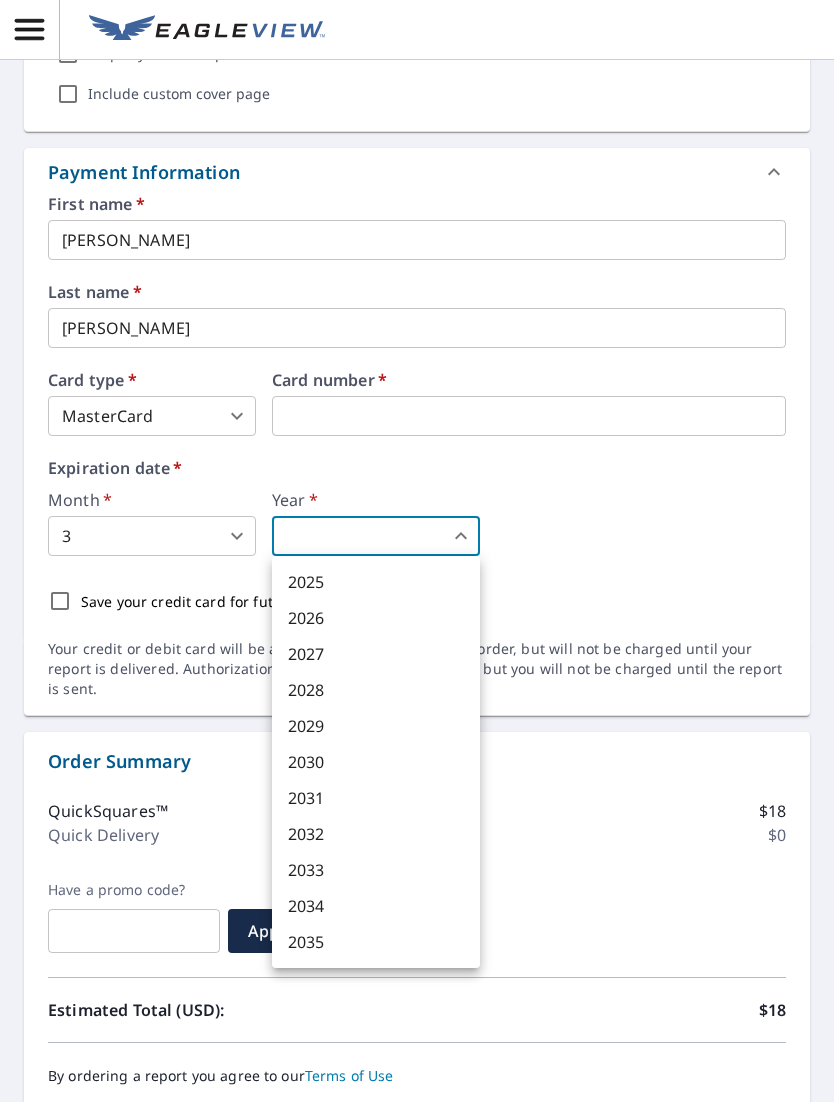 click on "2026" at bounding box center [376, 618] 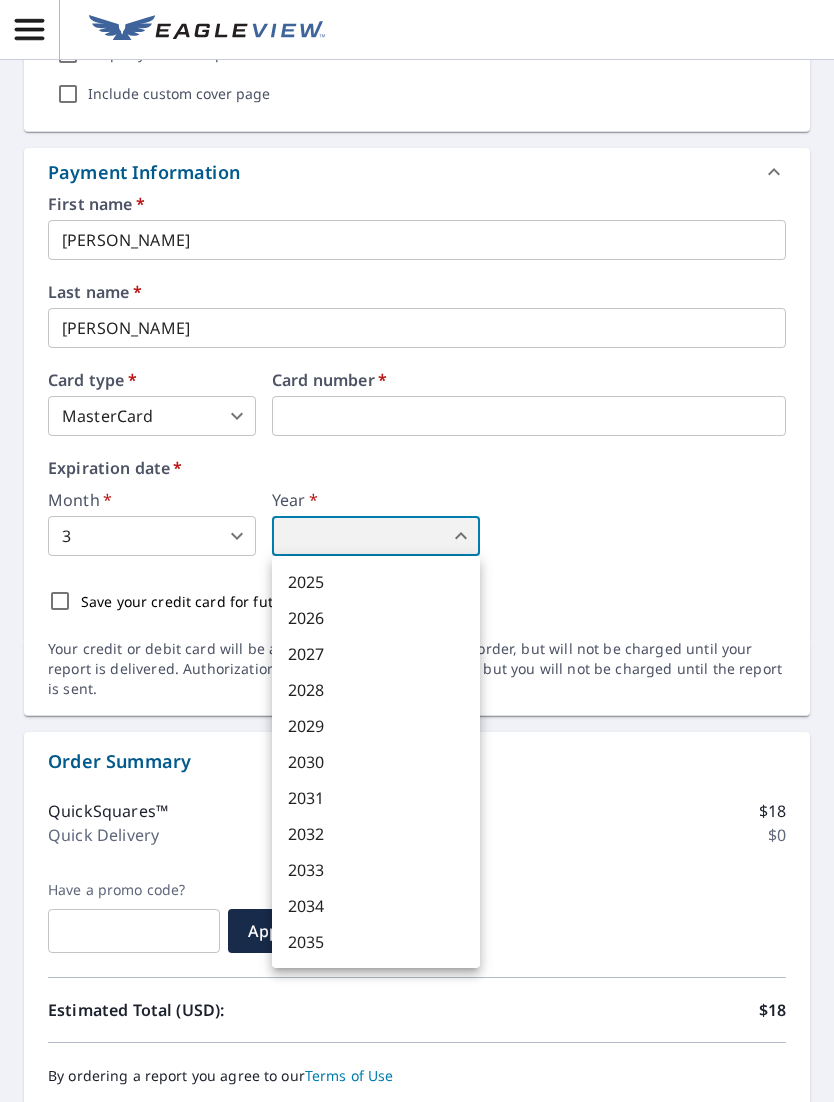type on "2026" 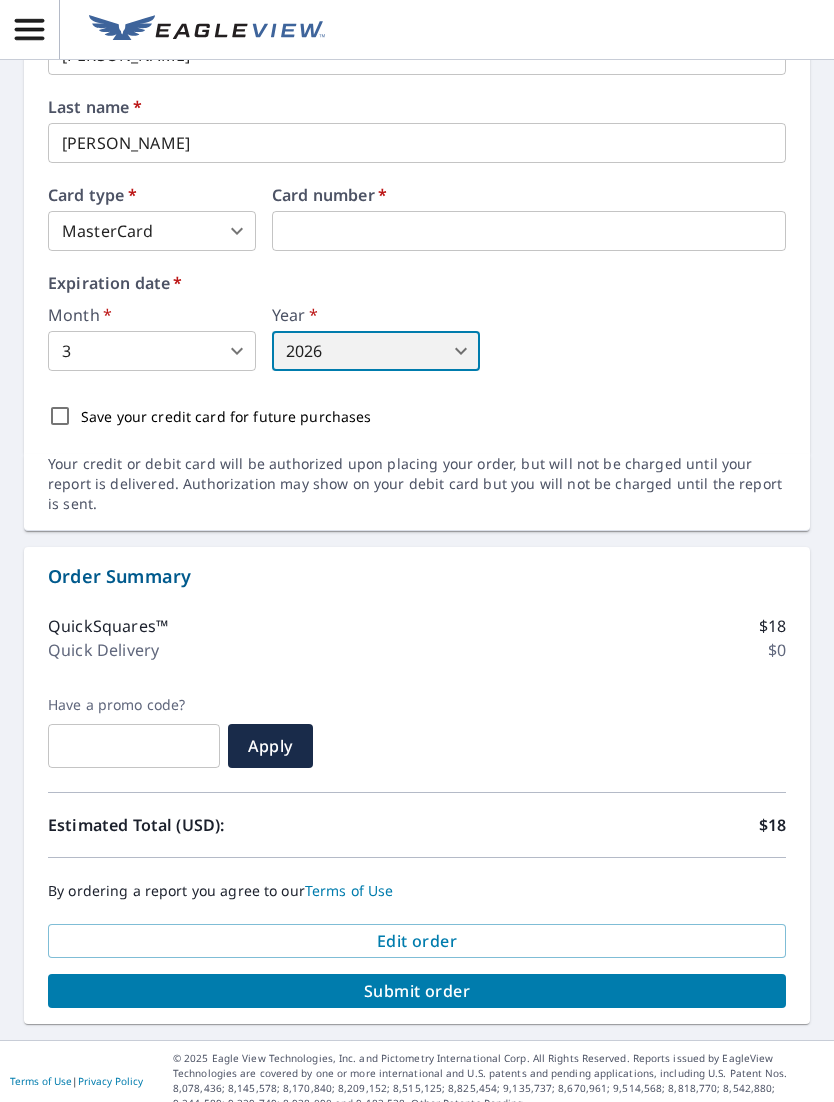 scroll, scrollTop: 1188, scrollLeft: 0, axis: vertical 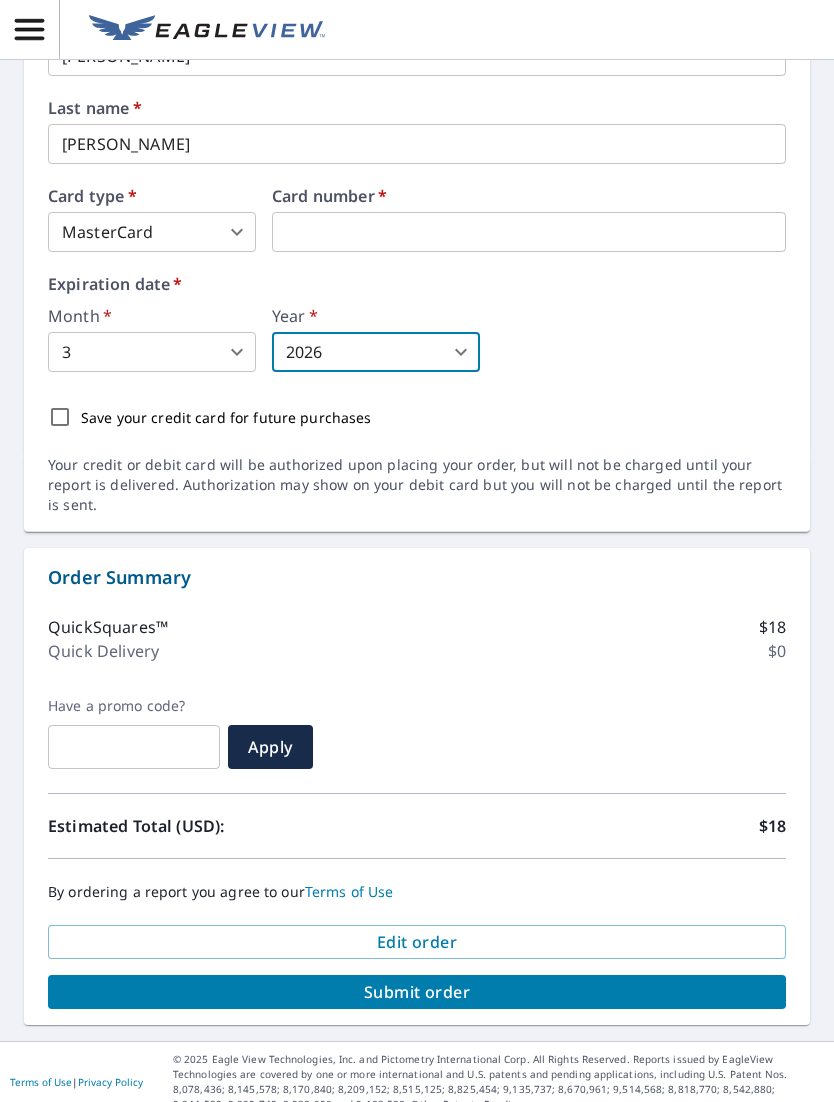 click on "Submit order" at bounding box center (417, 992) 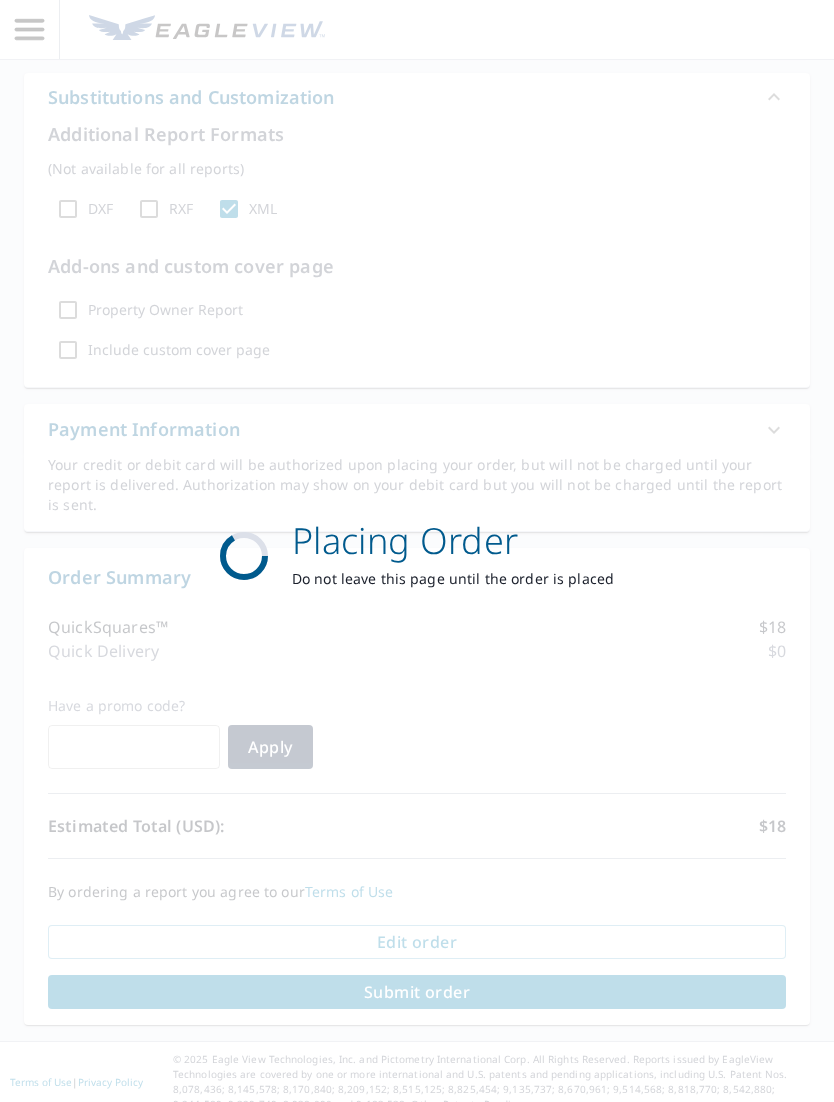 scroll, scrollTop: 0, scrollLeft: 0, axis: both 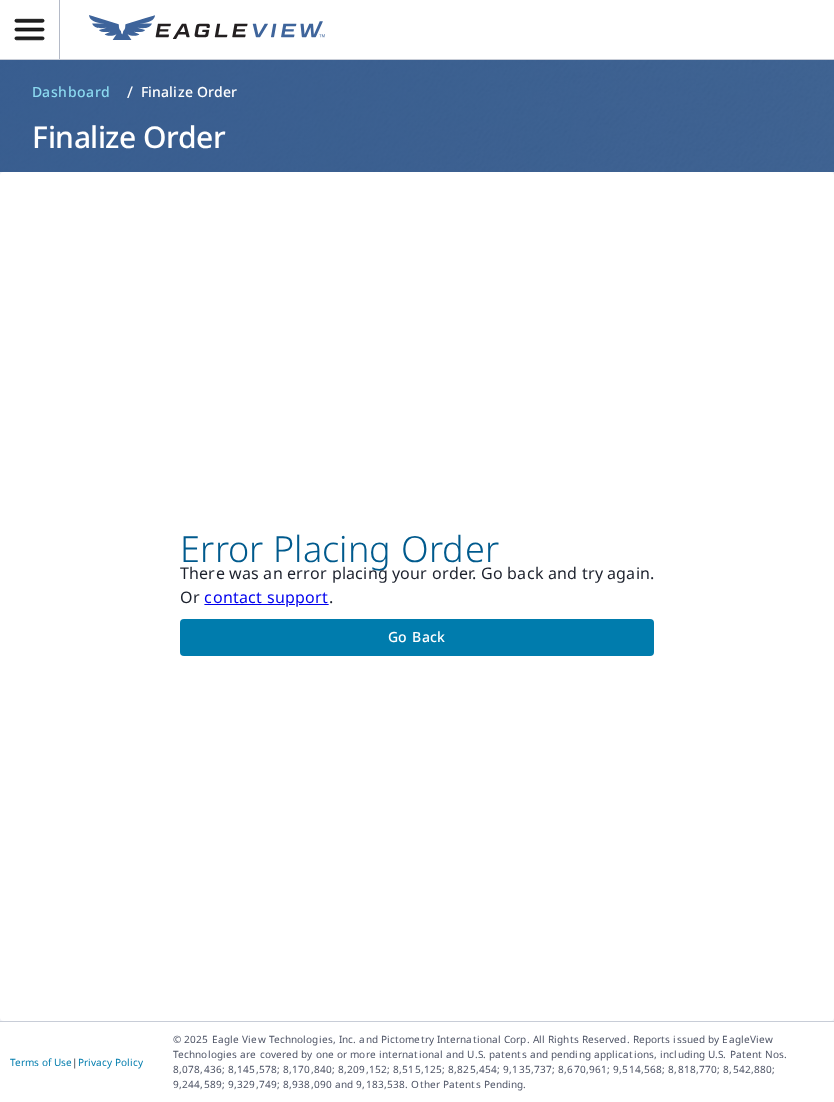 click on "Go back" at bounding box center [417, 637] 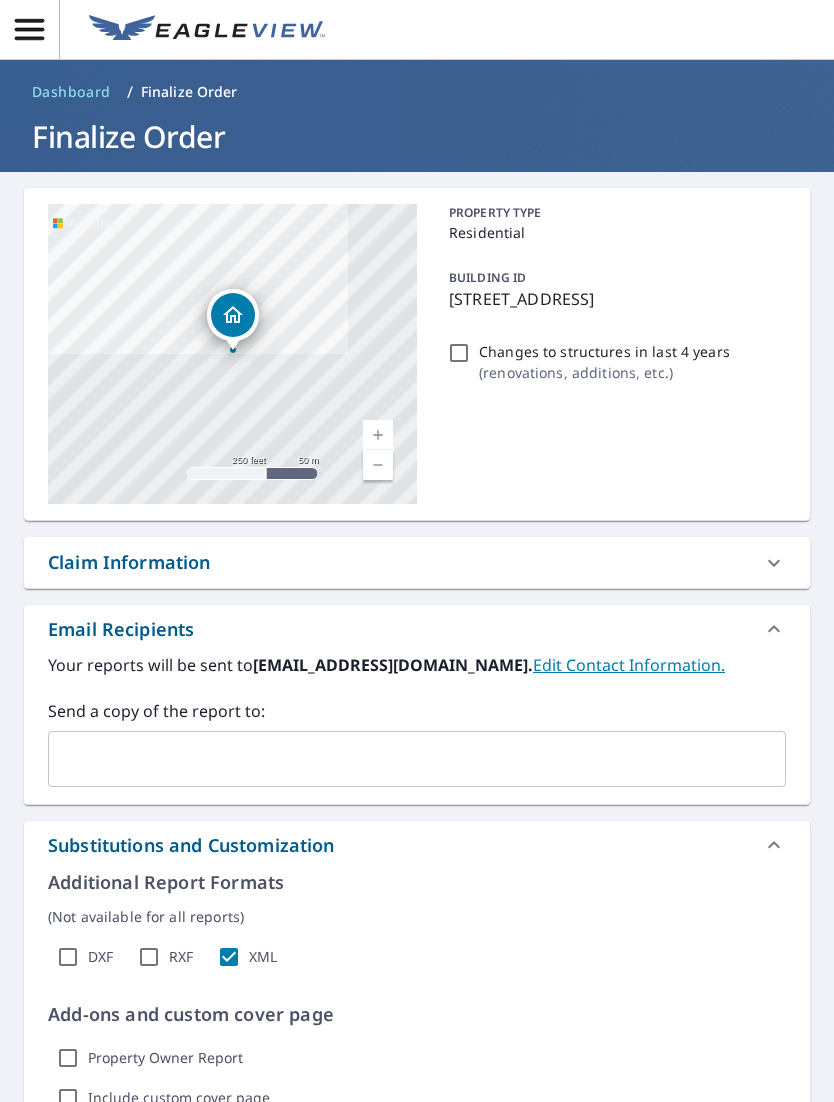 scroll, scrollTop: 0, scrollLeft: 0, axis: both 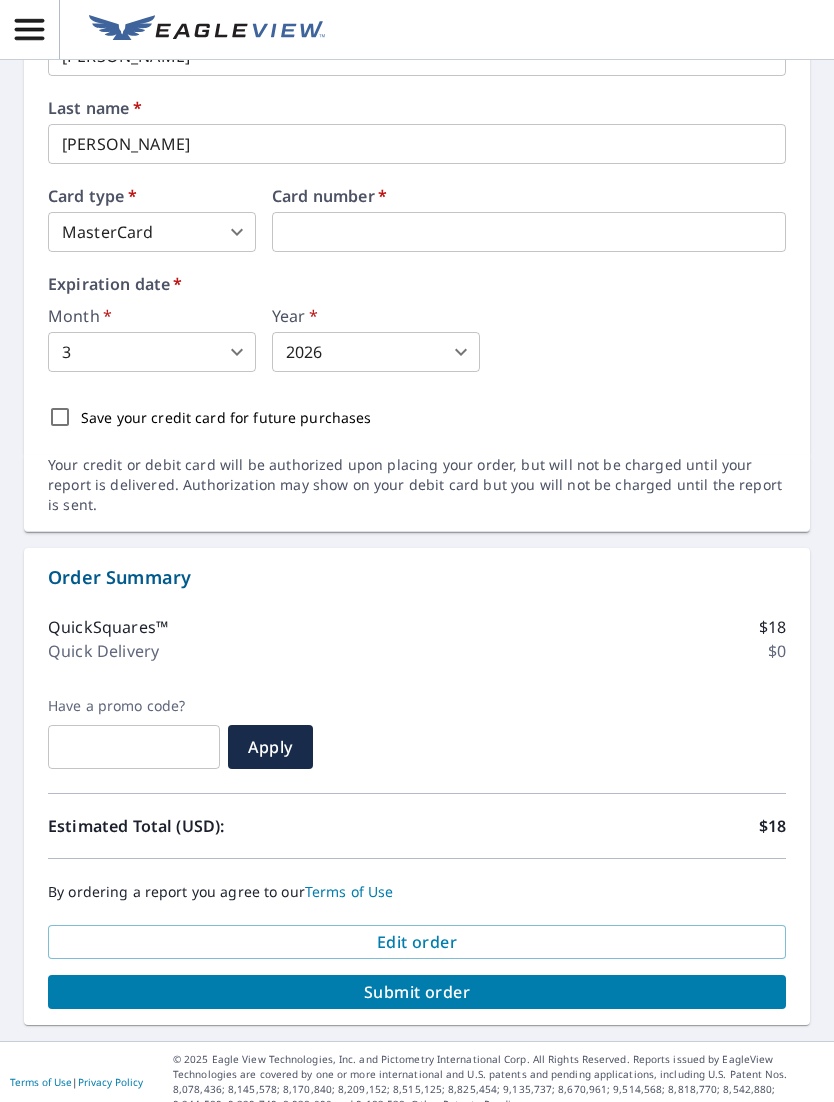 click on "Submit order" at bounding box center (417, 992) 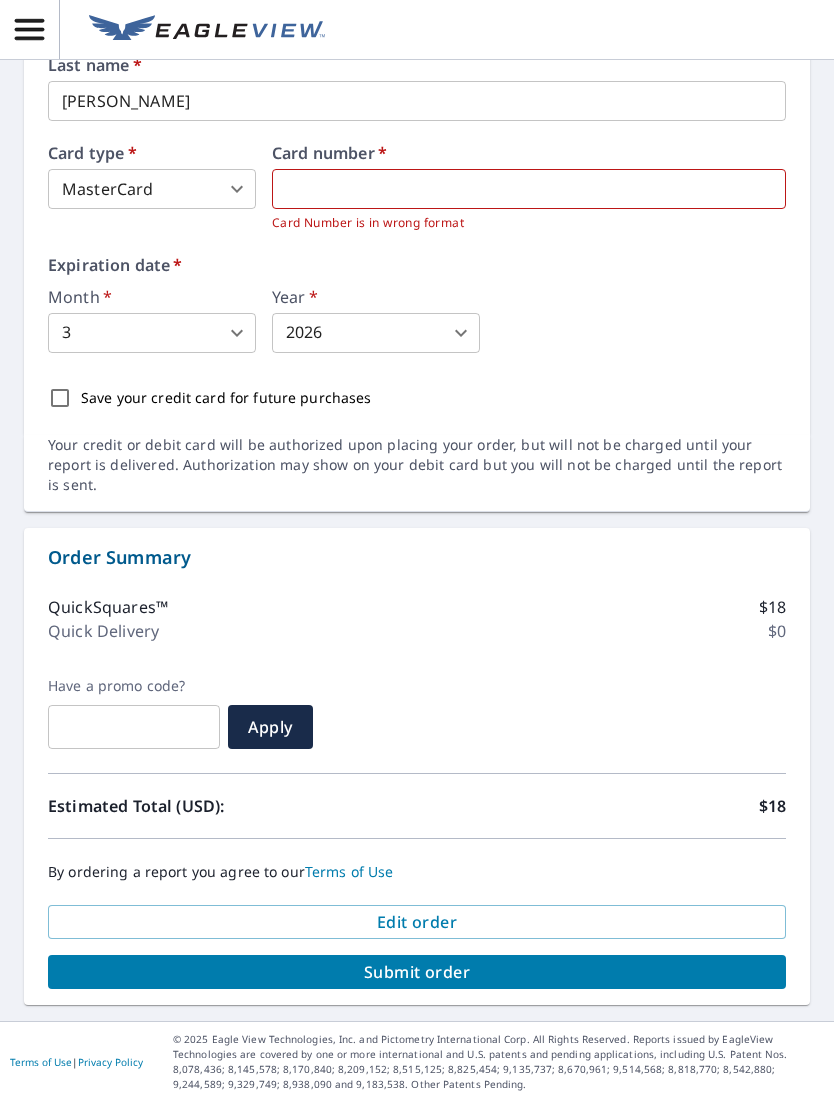 scroll, scrollTop: 1062, scrollLeft: 0, axis: vertical 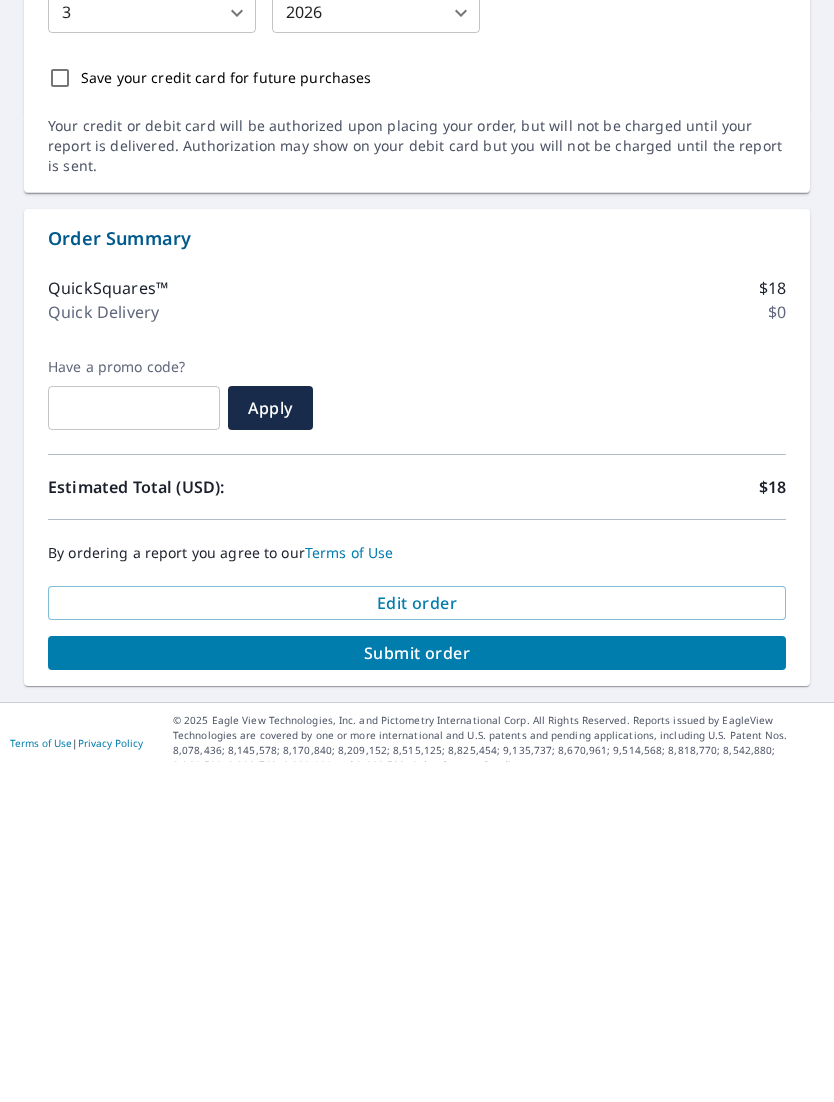 click on "Submit order" at bounding box center (417, 993) 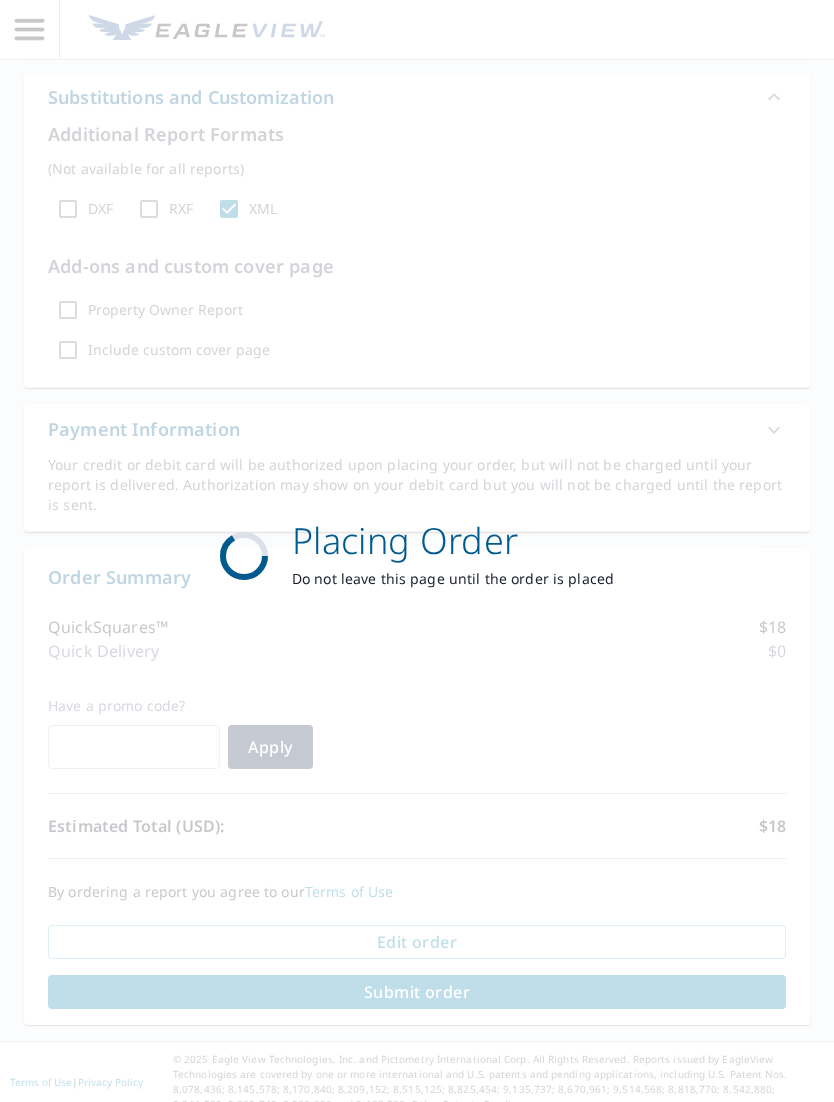 scroll, scrollTop: 0, scrollLeft: 0, axis: both 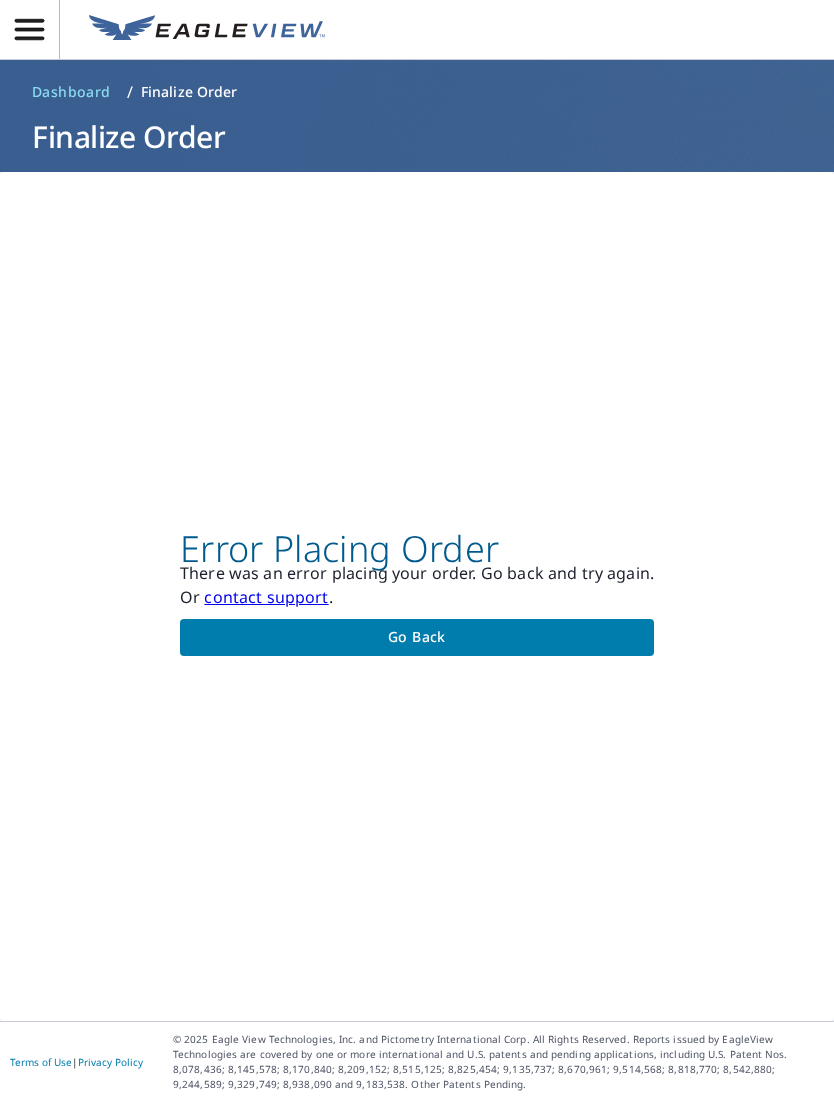 click on "Go back" at bounding box center (417, 637) 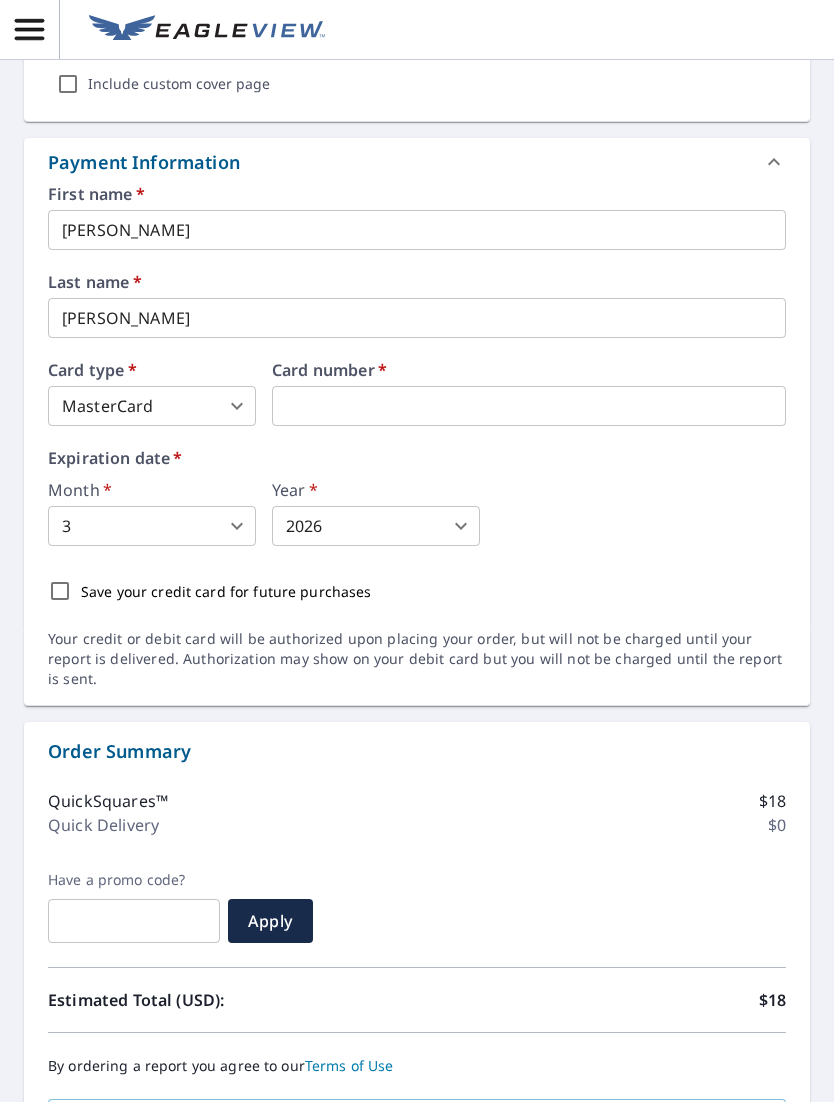 scroll, scrollTop: 1022, scrollLeft: 0, axis: vertical 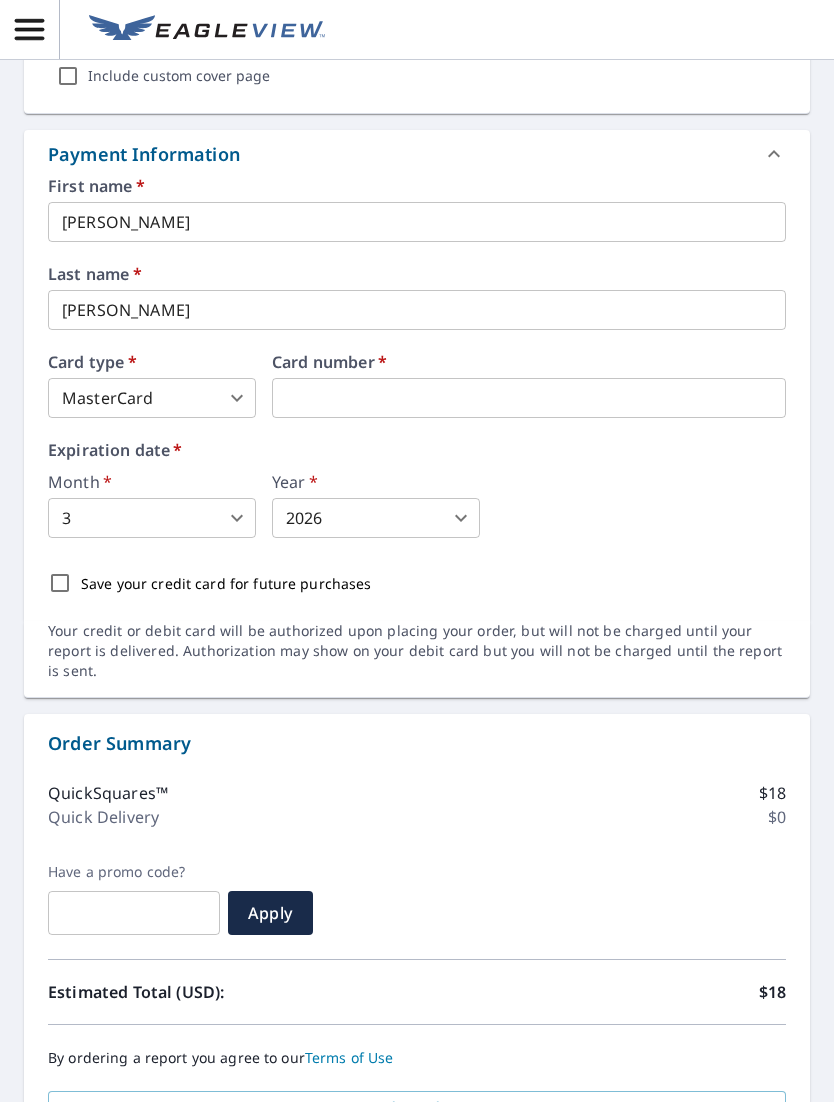 click on "JM JM
Dashboard / Finalize Order Finalize Order 9026 Broadway Rd Olive Branch, MS 38654 Aerial Road A standard road map Aerial A detailed look from above Labels Labels 250 feet 50 m © 2025 TomTom, © Vexcel Imaging, © 2025 Microsoft Corporation,  © OpenStreetMap Terms PROPERTY TYPE Residential BUILDING ID 9026 Broadway Rd, Olive Branch, MS, 38654 Changes to structures in last 4 years ( renovations, additions, etc. ) Claim Information Claim number ​ Claim information ​ PO number ​ Date of loss ​ Cat ID ​ Email Recipients Your reports will be sent to  jmood110@aol.com.  Edit Contact Information. Send a copy of the report to: ​ Substitutions and Customization Additional Report Formats (Not available for all reports) DXF RXF XML Add-ons and custom cover page Property Owner Report Include custom cover page Payment Information First name   * James ​ Last name   * Moody ​ Card type   * MasterCard 3 ​ Card number   * Card number   * ​ Expiration date   * Month   * 3 3 ​ *" at bounding box center [417, 551] 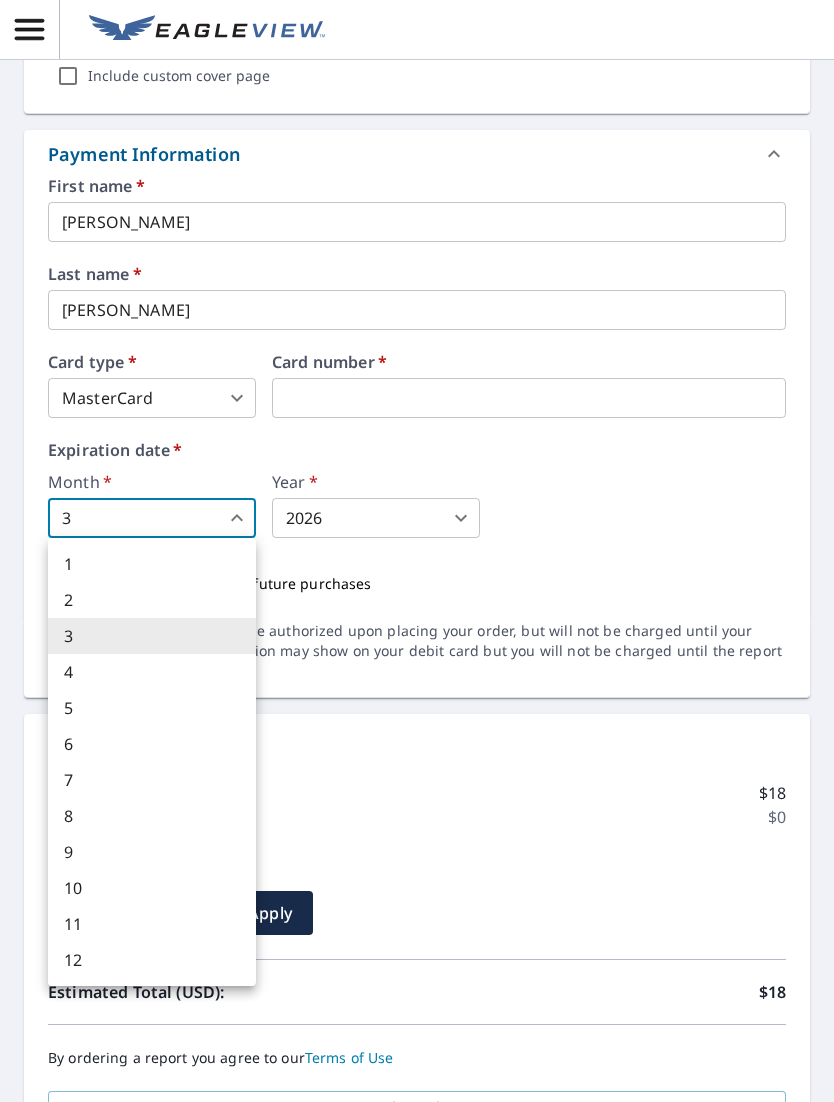 click at bounding box center [417, 551] 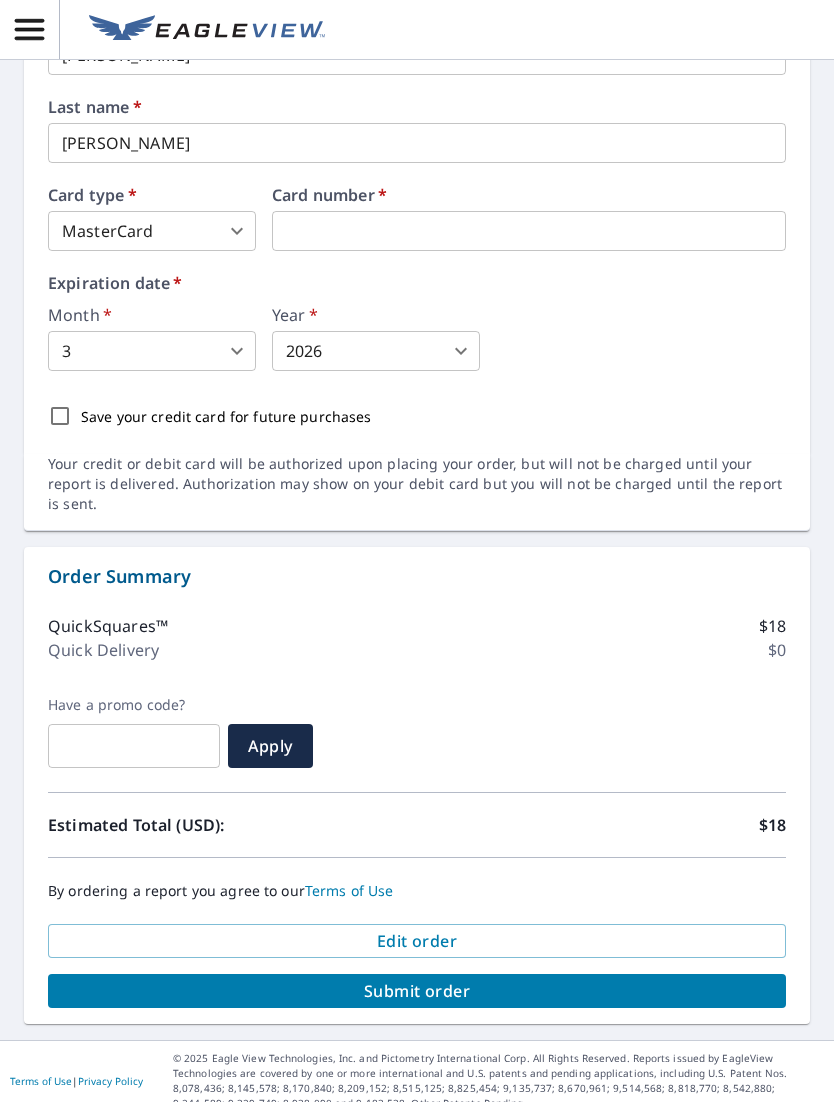 scroll, scrollTop: 1188, scrollLeft: 0, axis: vertical 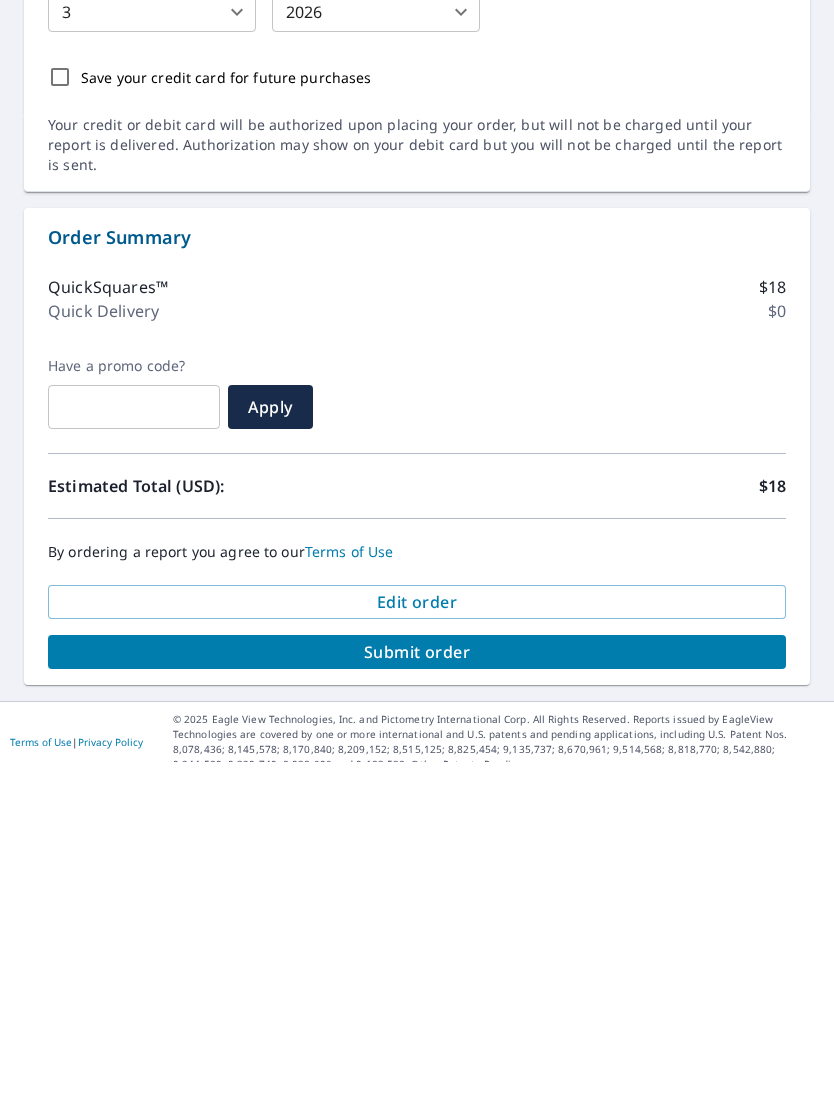 click on "Submit order" at bounding box center [417, 992] 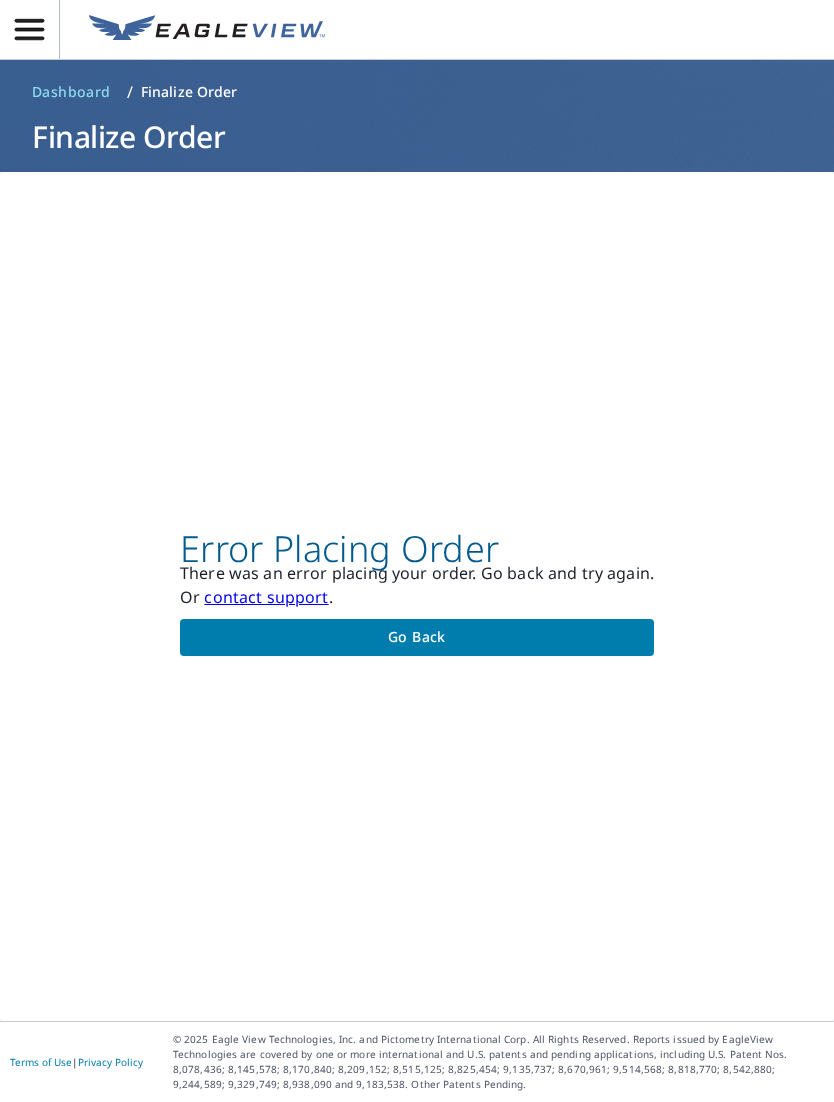 scroll, scrollTop: 0, scrollLeft: 0, axis: both 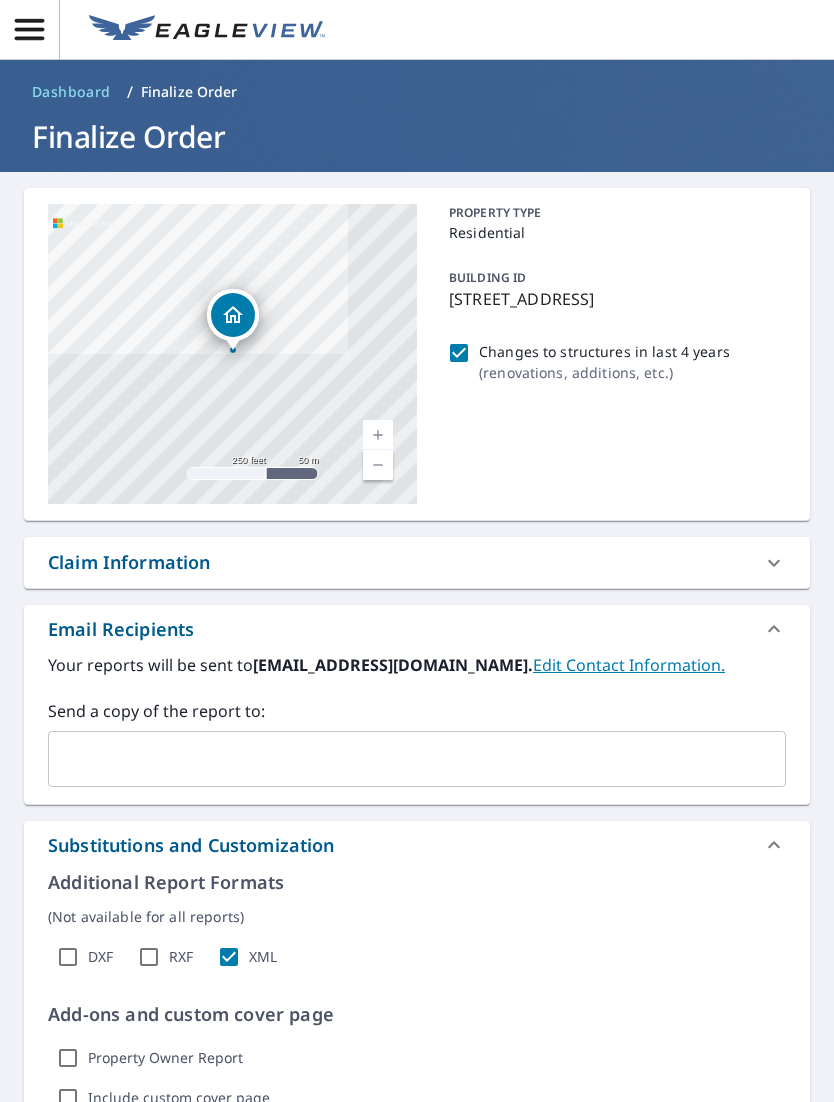 click on "Edit Contact Information." at bounding box center [629, 665] 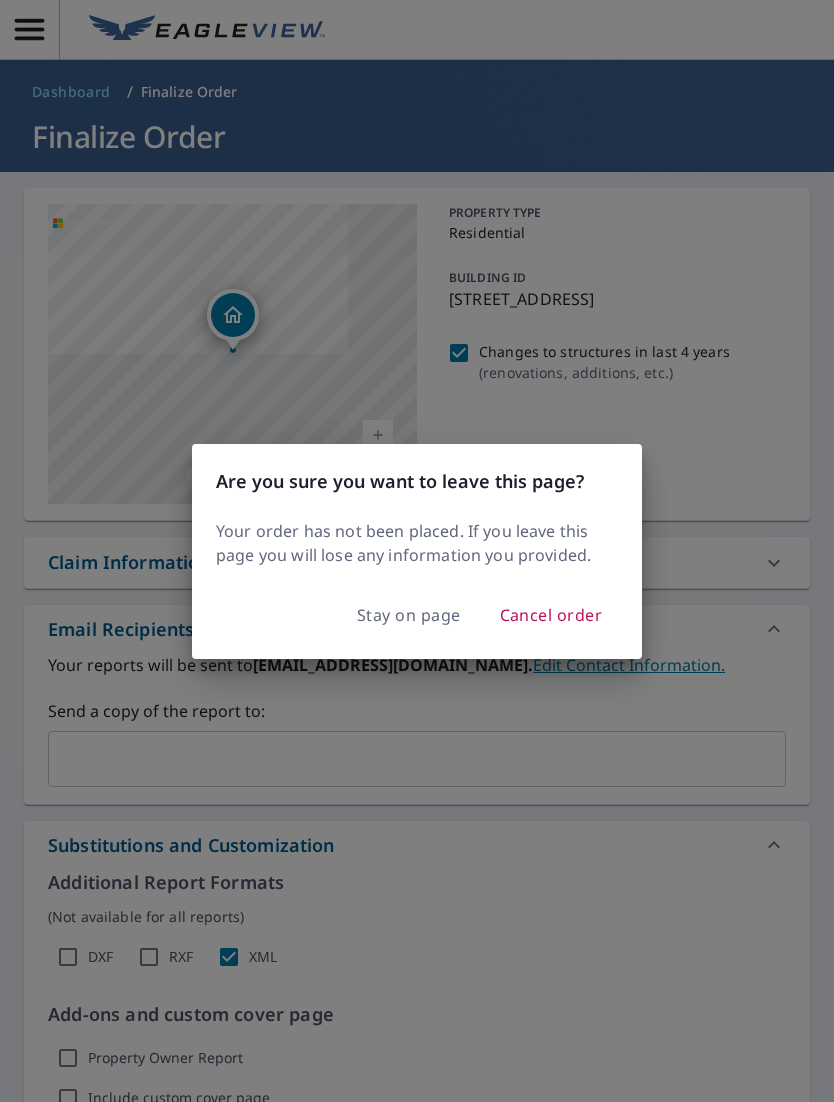 click on "Stay on page" at bounding box center [409, 615] 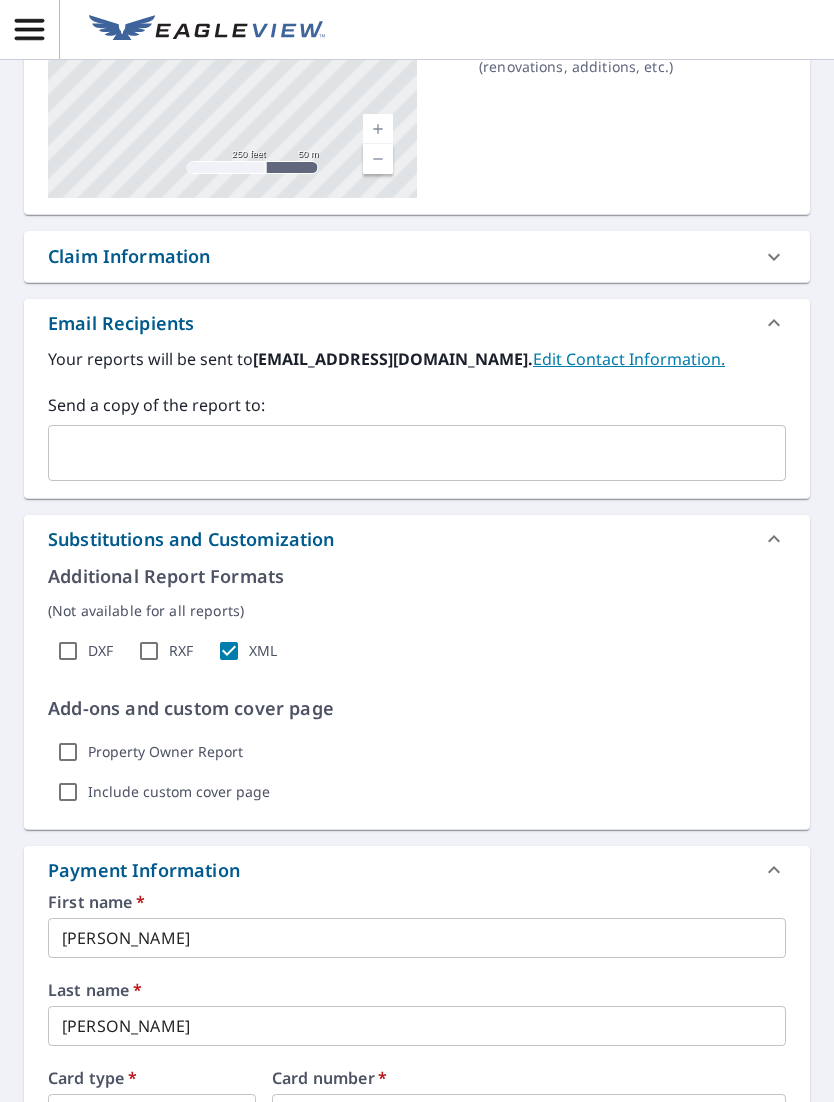 scroll, scrollTop: 308, scrollLeft: 0, axis: vertical 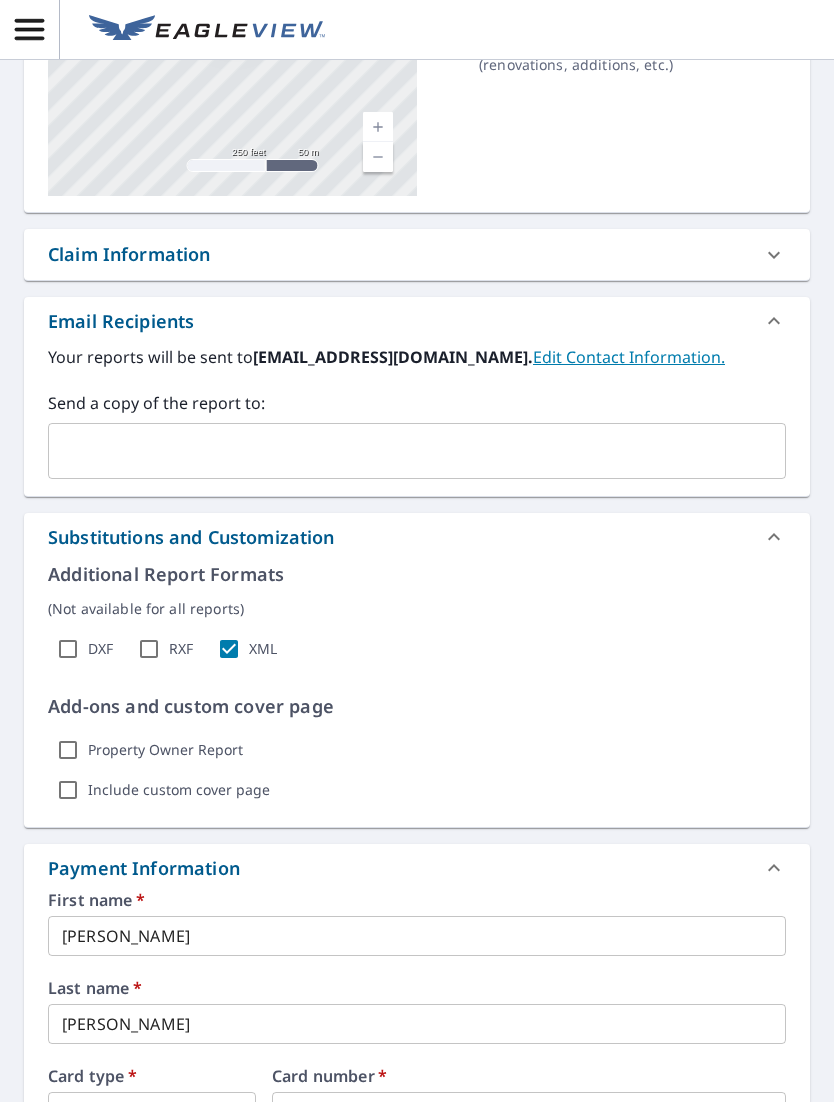 click on "XML" at bounding box center [229, 649] 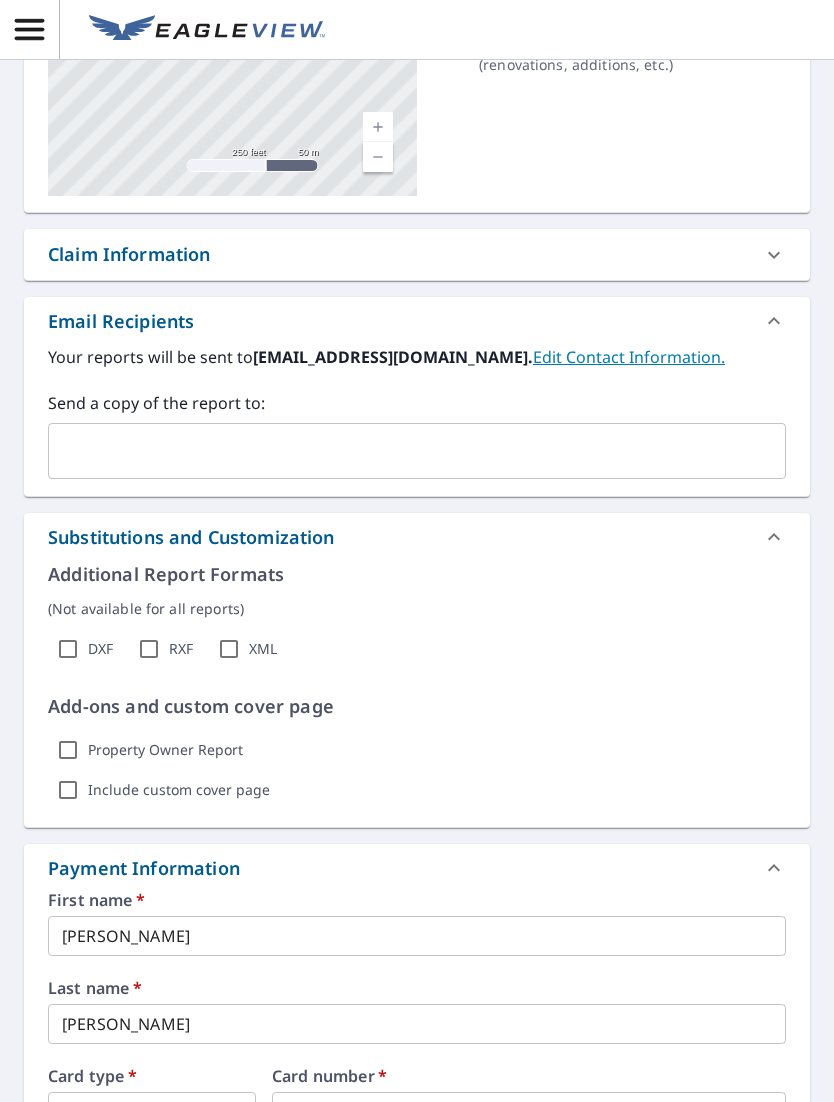click on "XML" at bounding box center [229, 649] 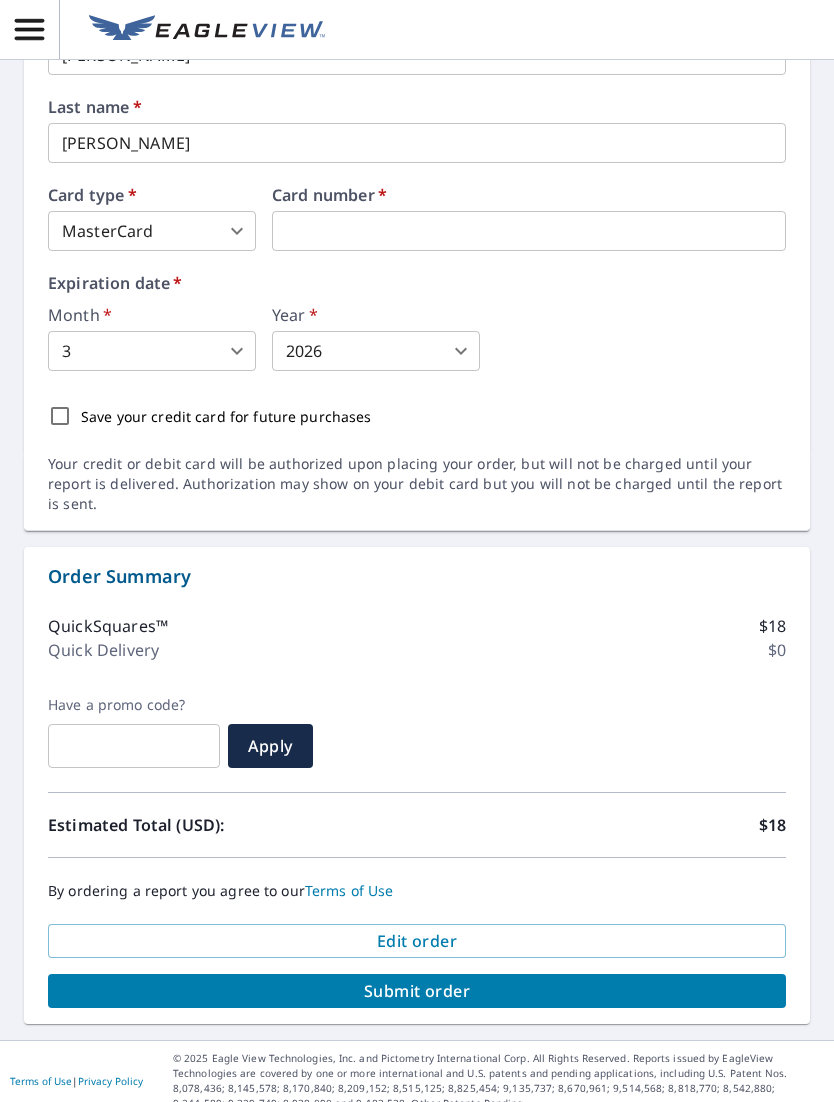 scroll, scrollTop: 1188, scrollLeft: 0, axis: vertical 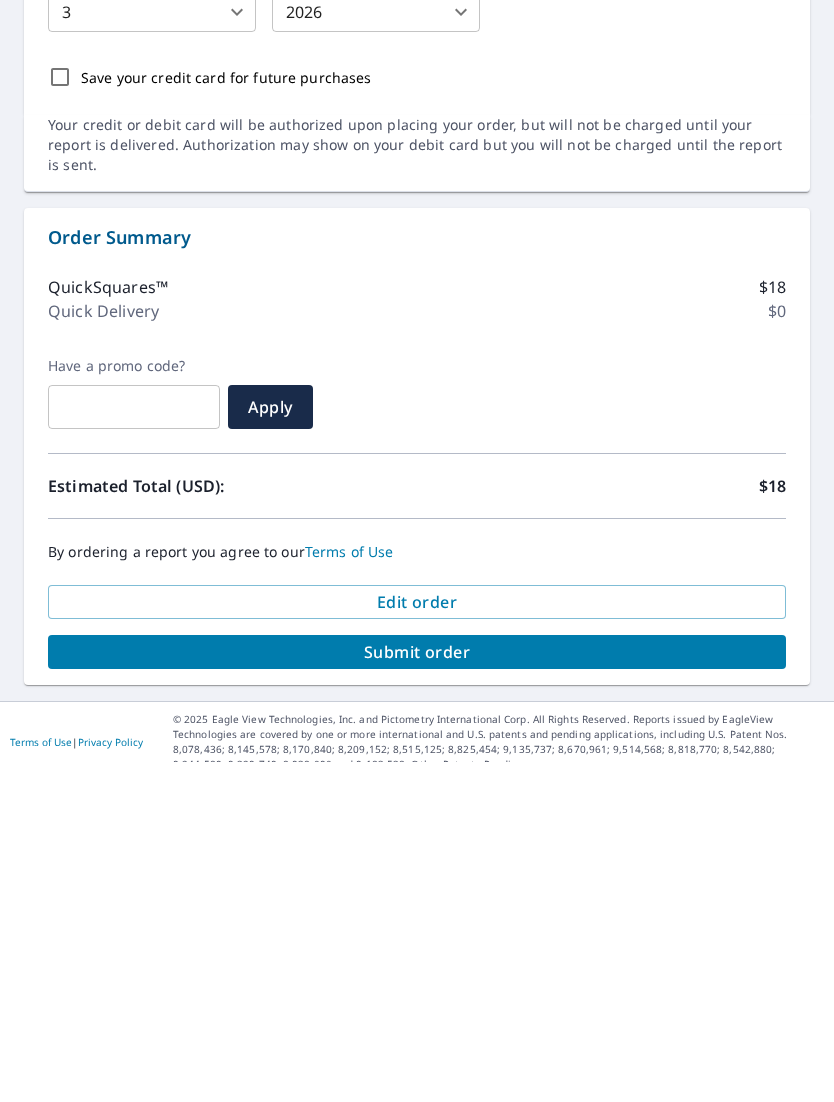 click on "Edit order" at bounding box center (417, 942) 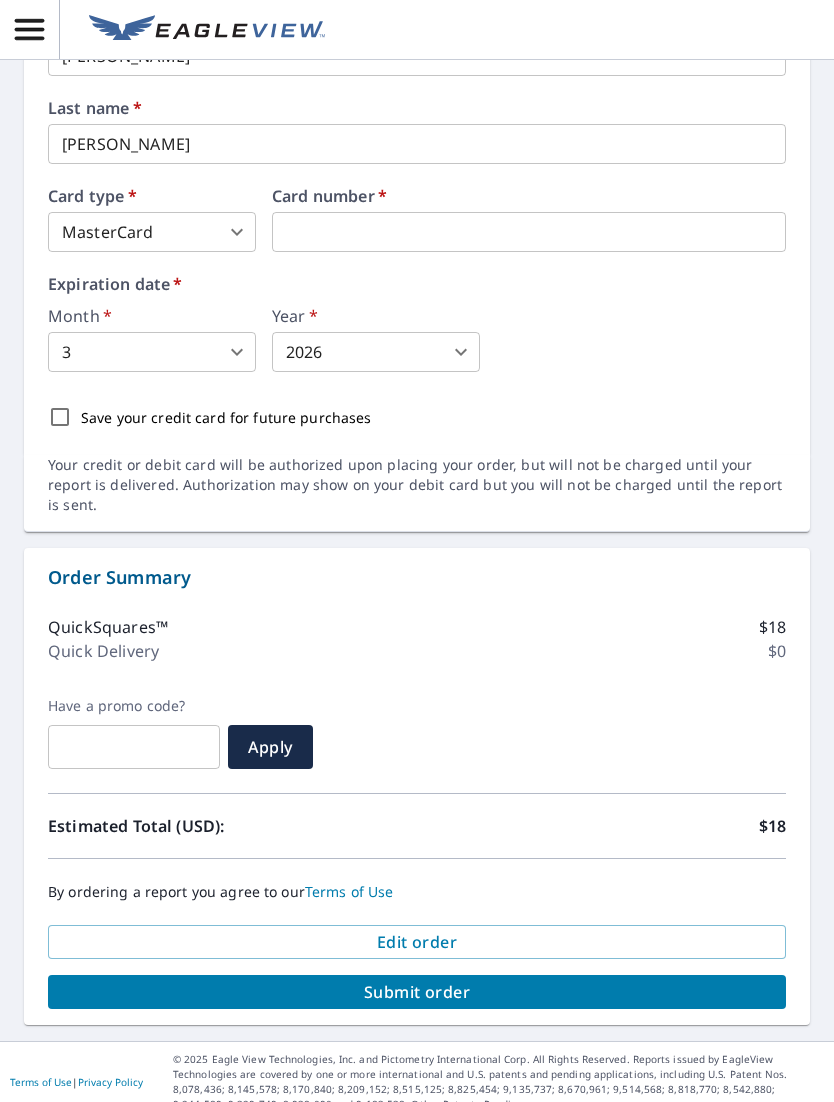 scroll, scrollTop: 0, scrollLeft: 0, axis: both 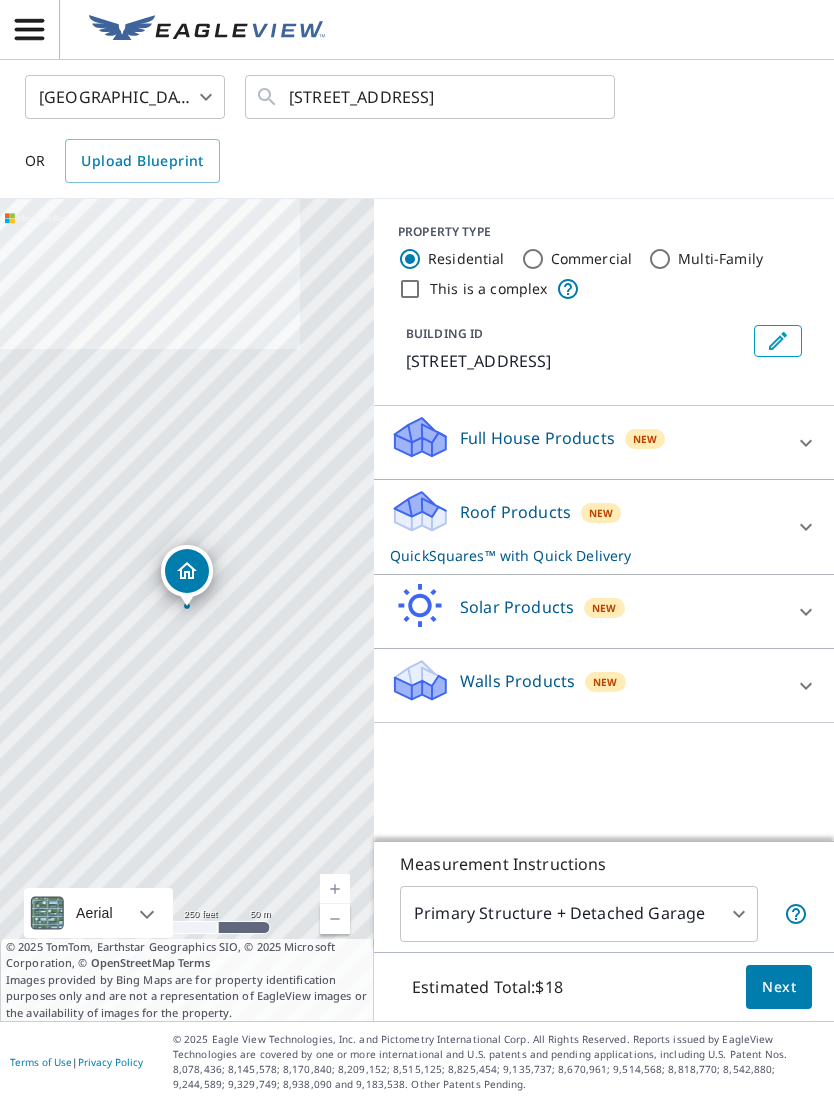 click on "Upload Blueprint" at bounding box center [142, 161] 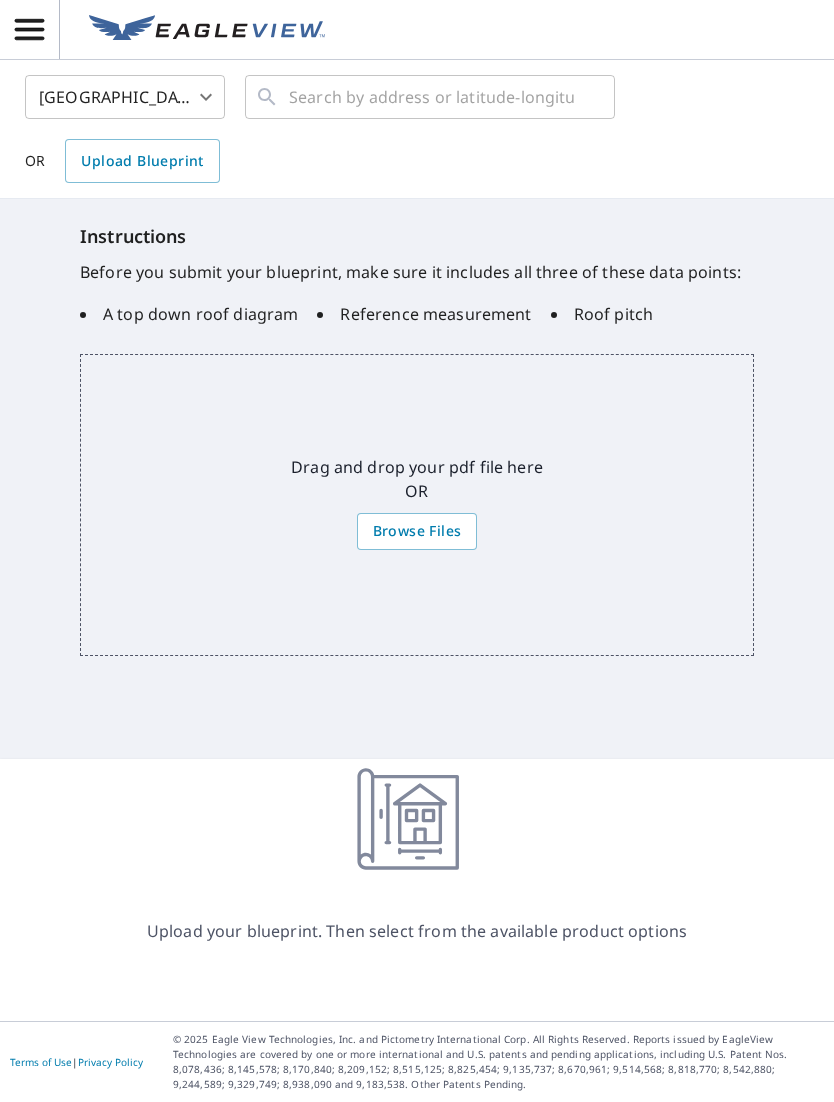 click on "Browse Files" at bounding box center (417, 531) 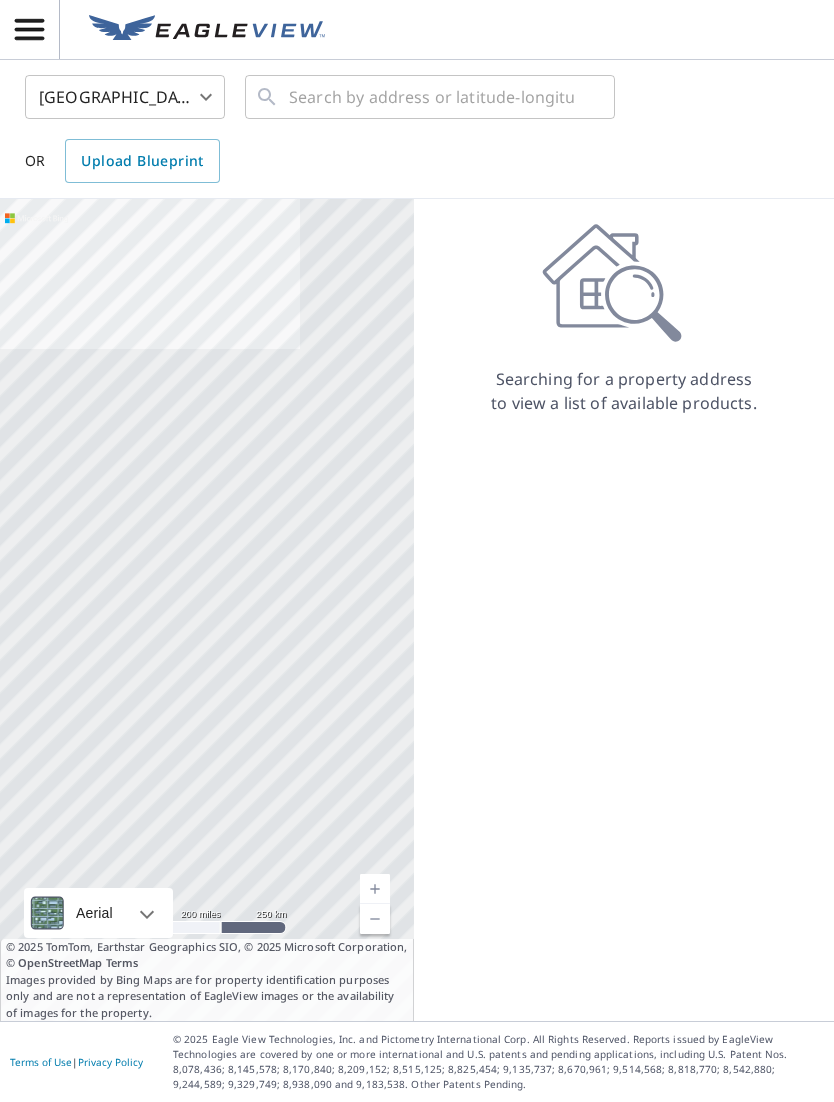 click on "Upload Blueprint" at bounding box center (142, 161) 